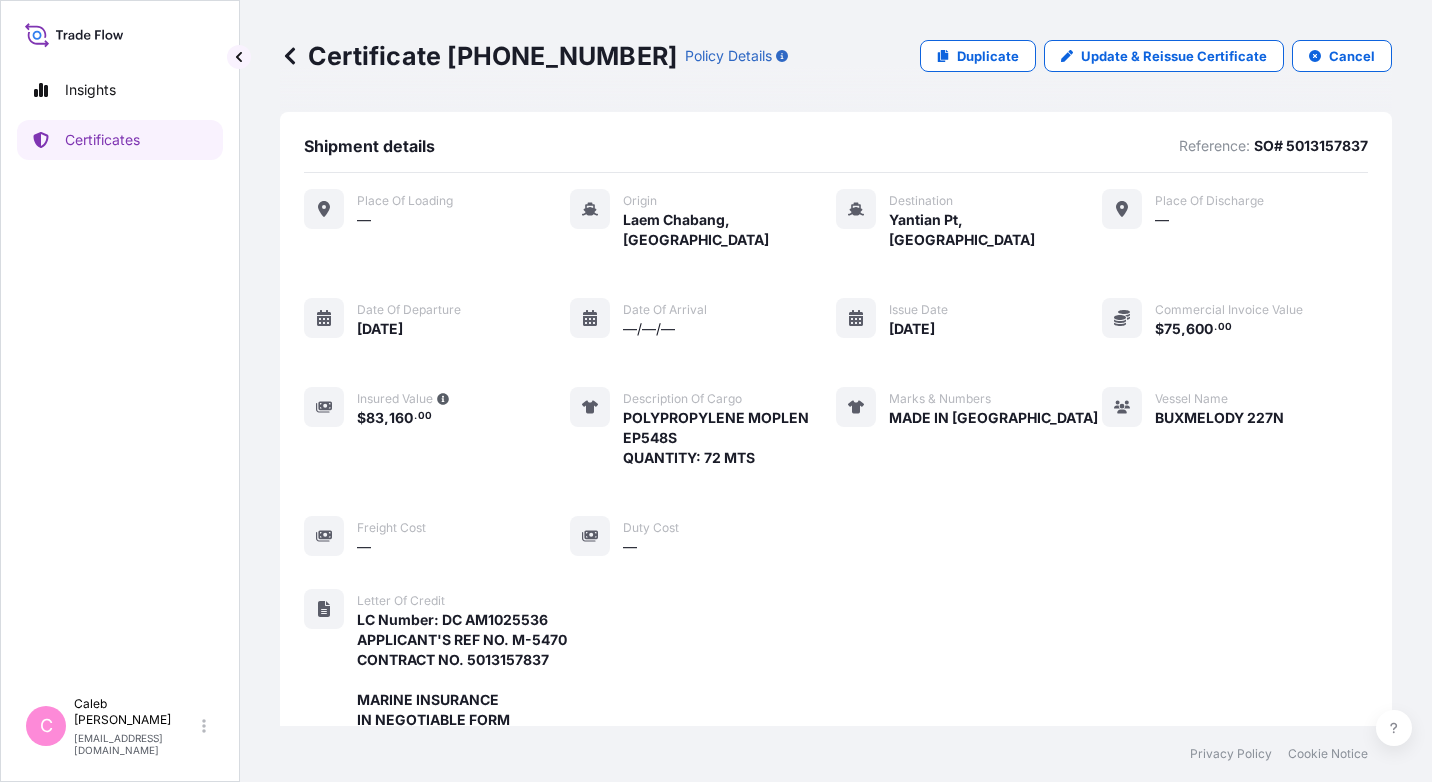 scroll, scrollTop: 0, scrollLeft: 0, axis: both 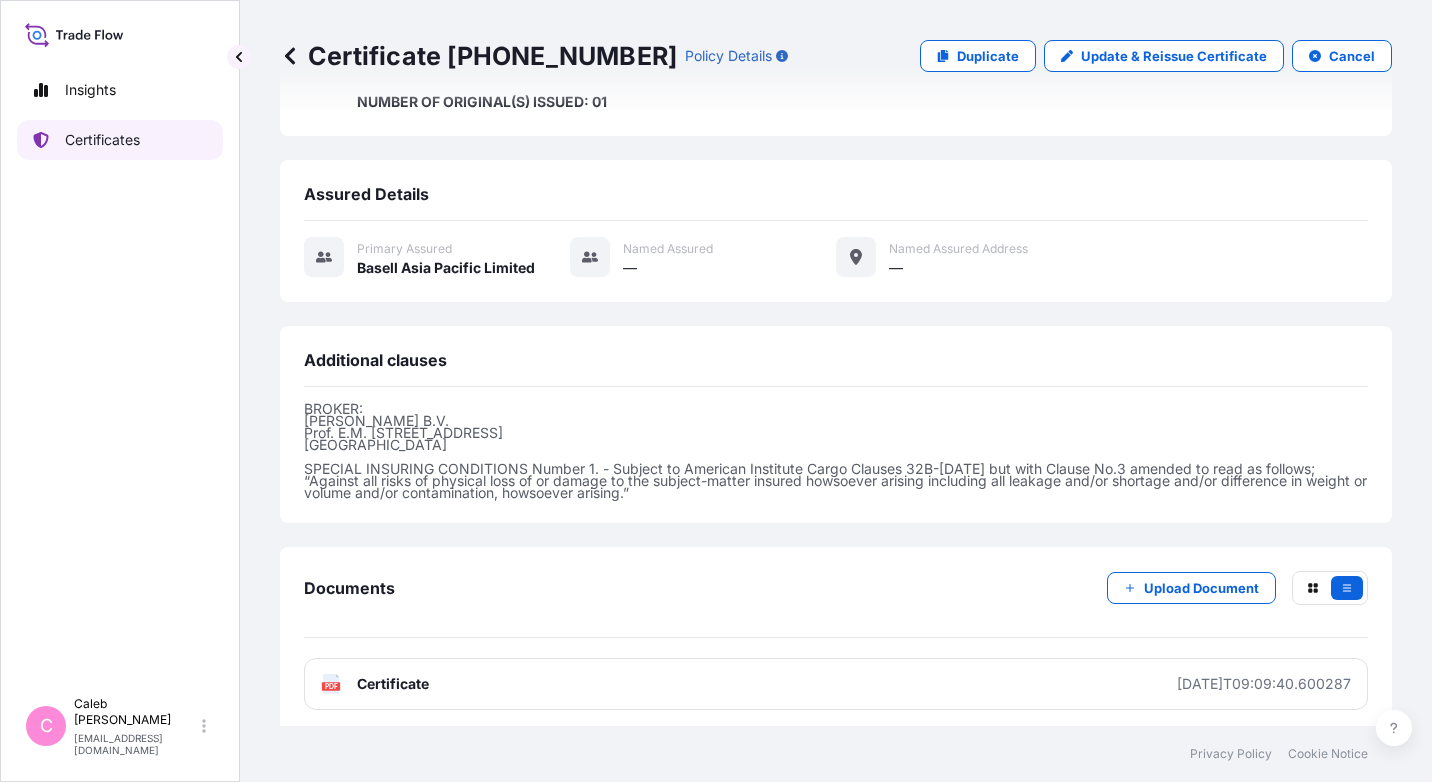 click on "Certificates" at bounding box center (102, 140) 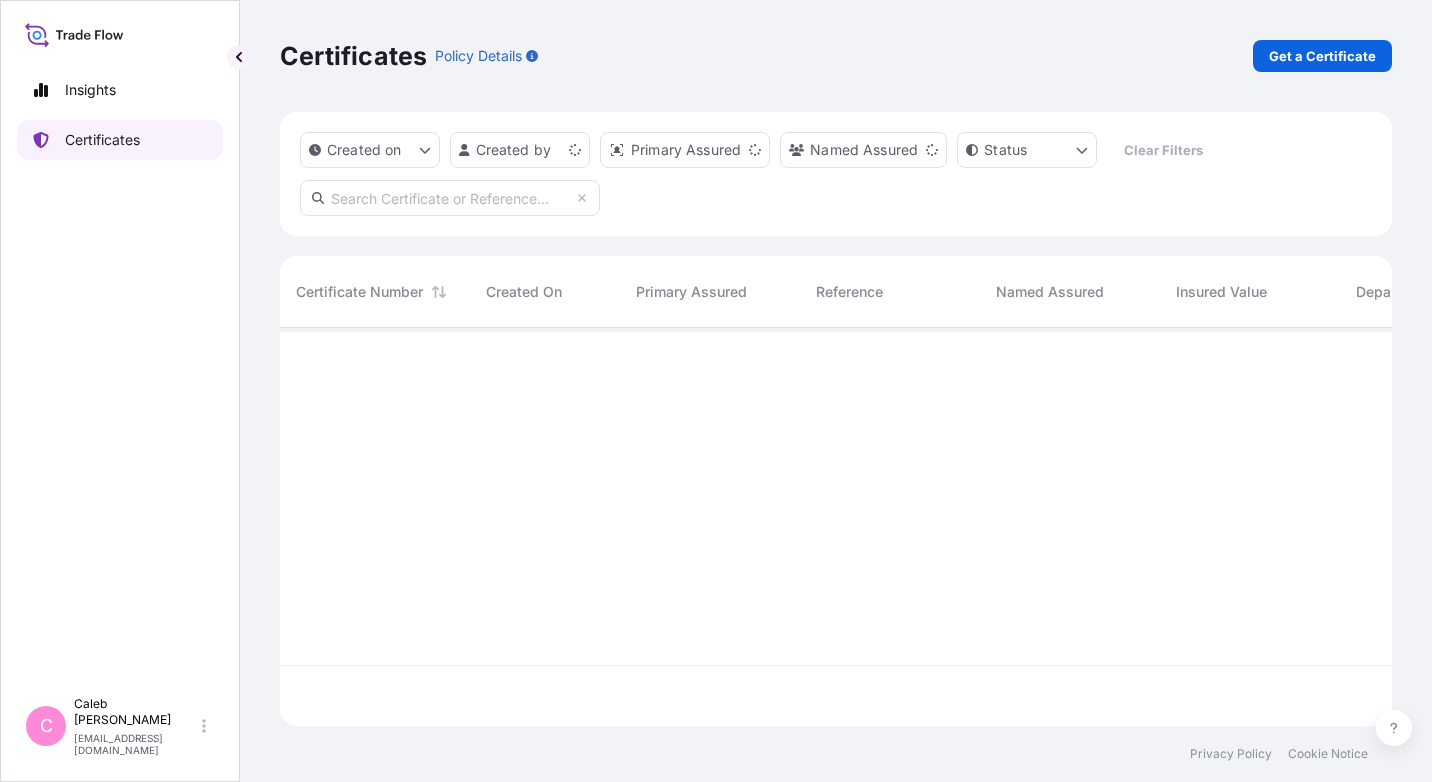 scroll, scrollTop: 0, scrollLeft: 0, axis: both 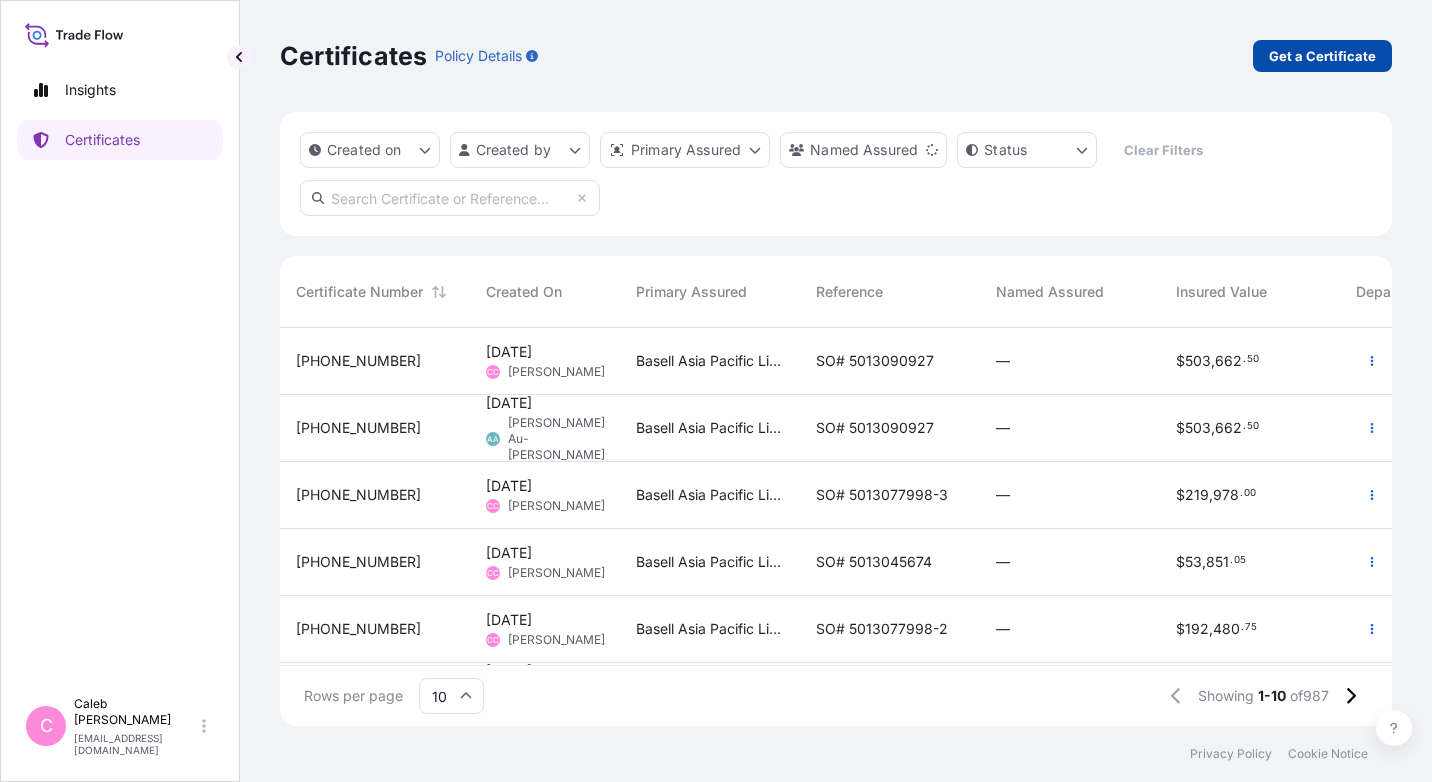 click on "Get a Certificate" at bounding box center [1322, 56] 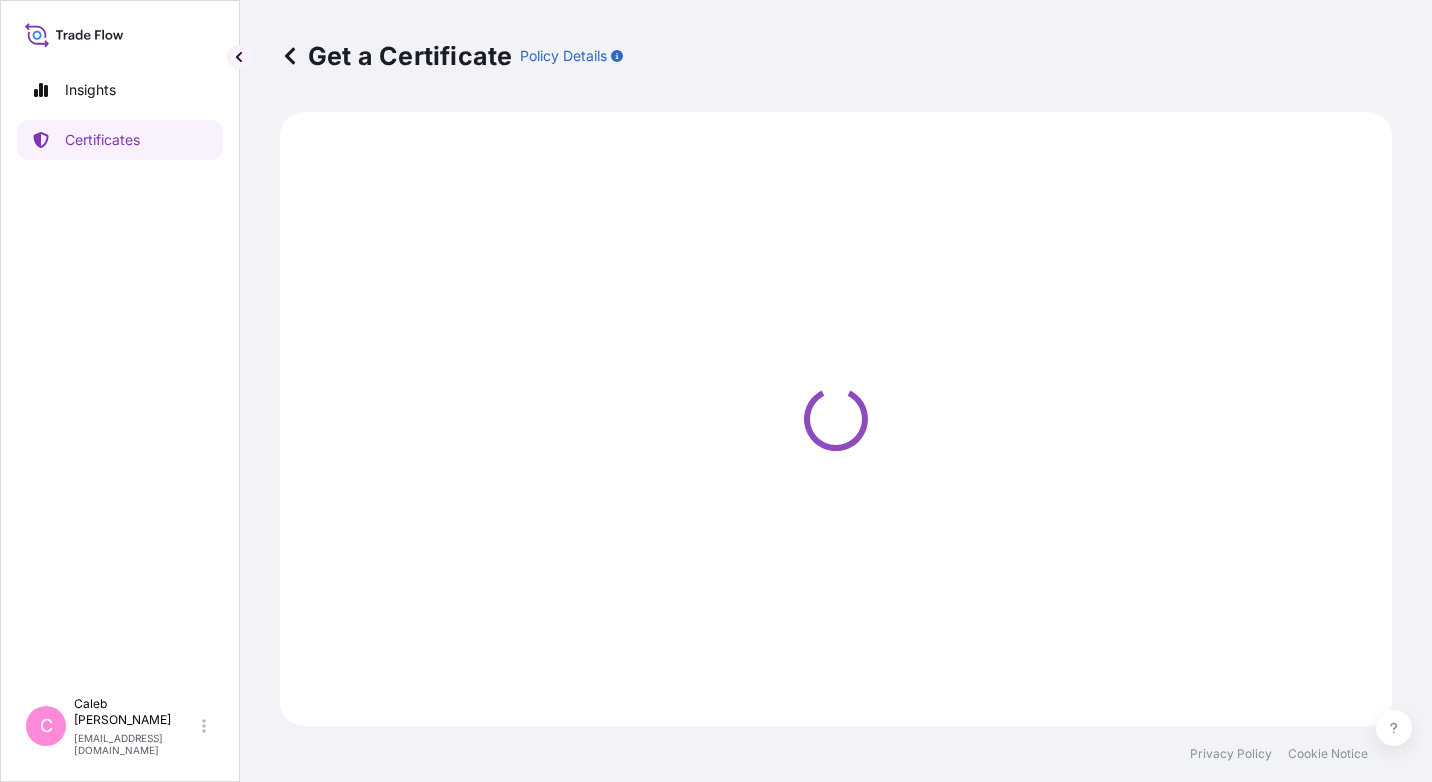 select on "Sea" 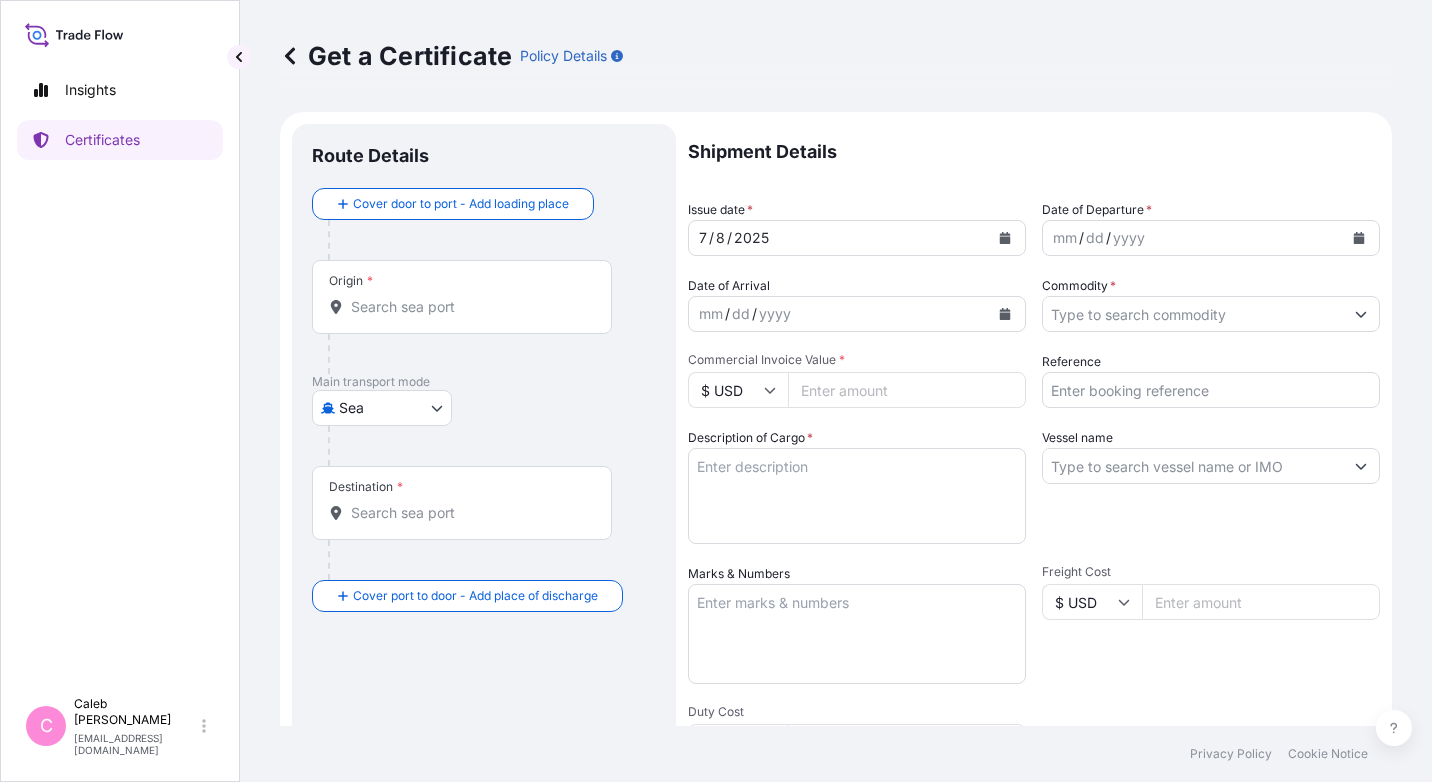 click on "Origin *" at bounding box center [469, 307] 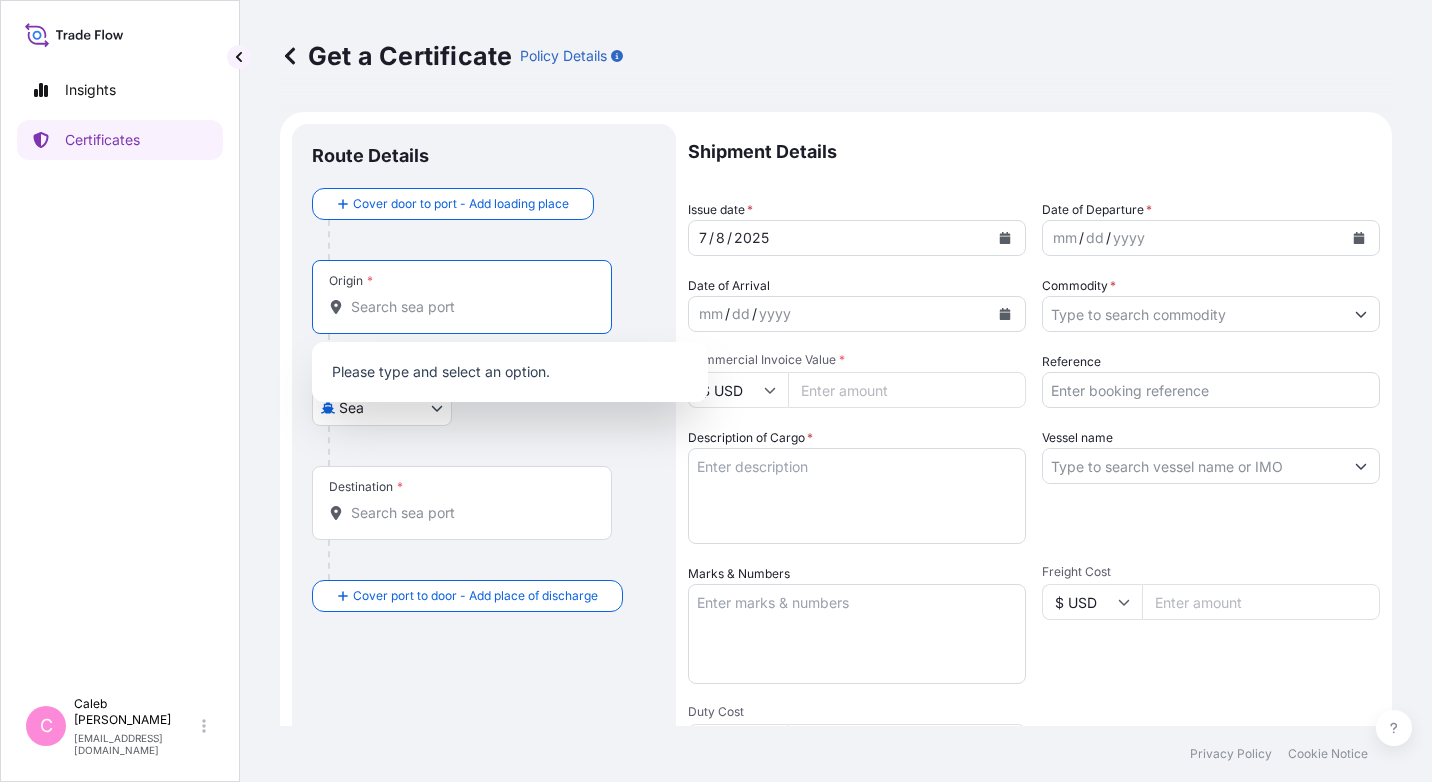 paste on "JUBAIL" 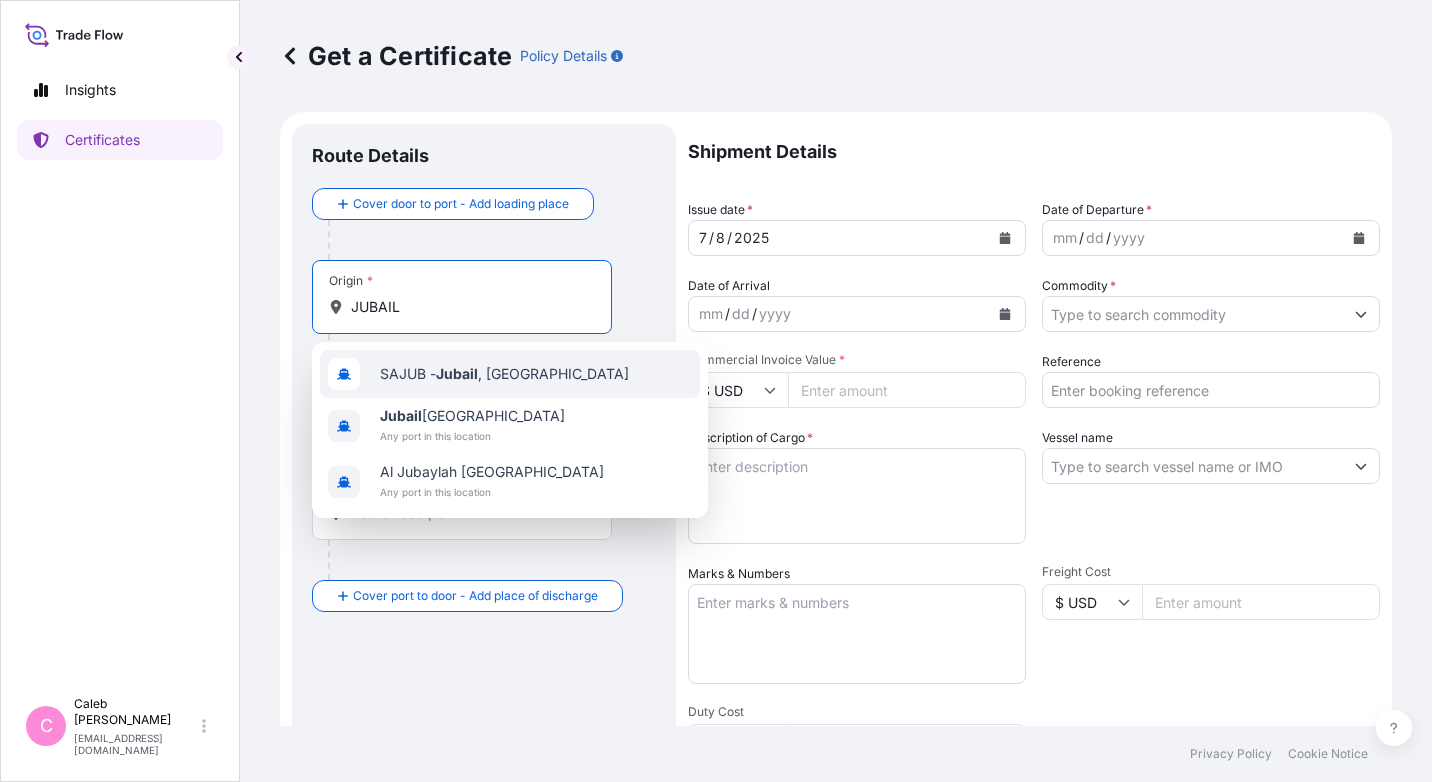 click on "SAJUB -  Jubail , [GEOGRAPHIC_DATA]" at bounding box center (504, 374) 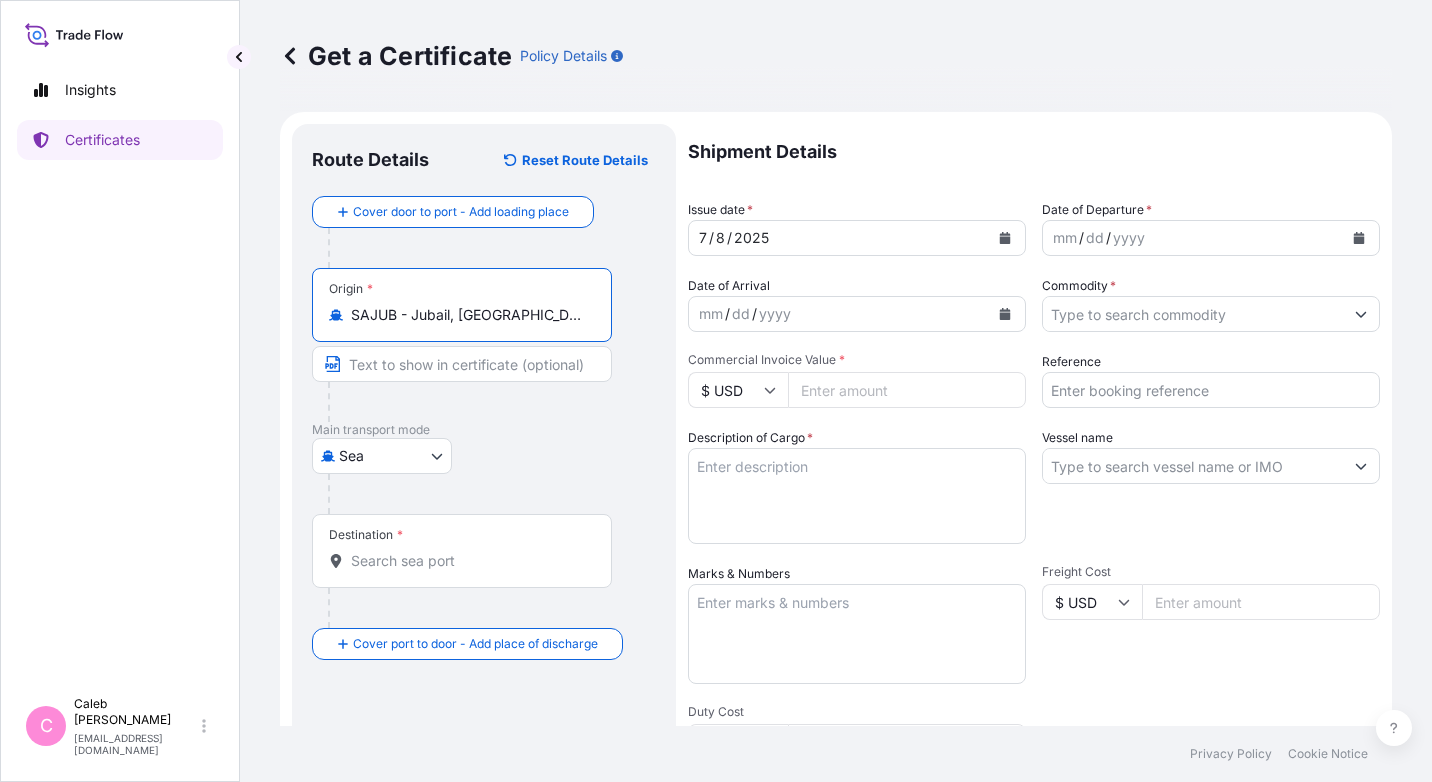 type on "SAJUB - Jubail, [GEOGRAPHIC_DATA]" 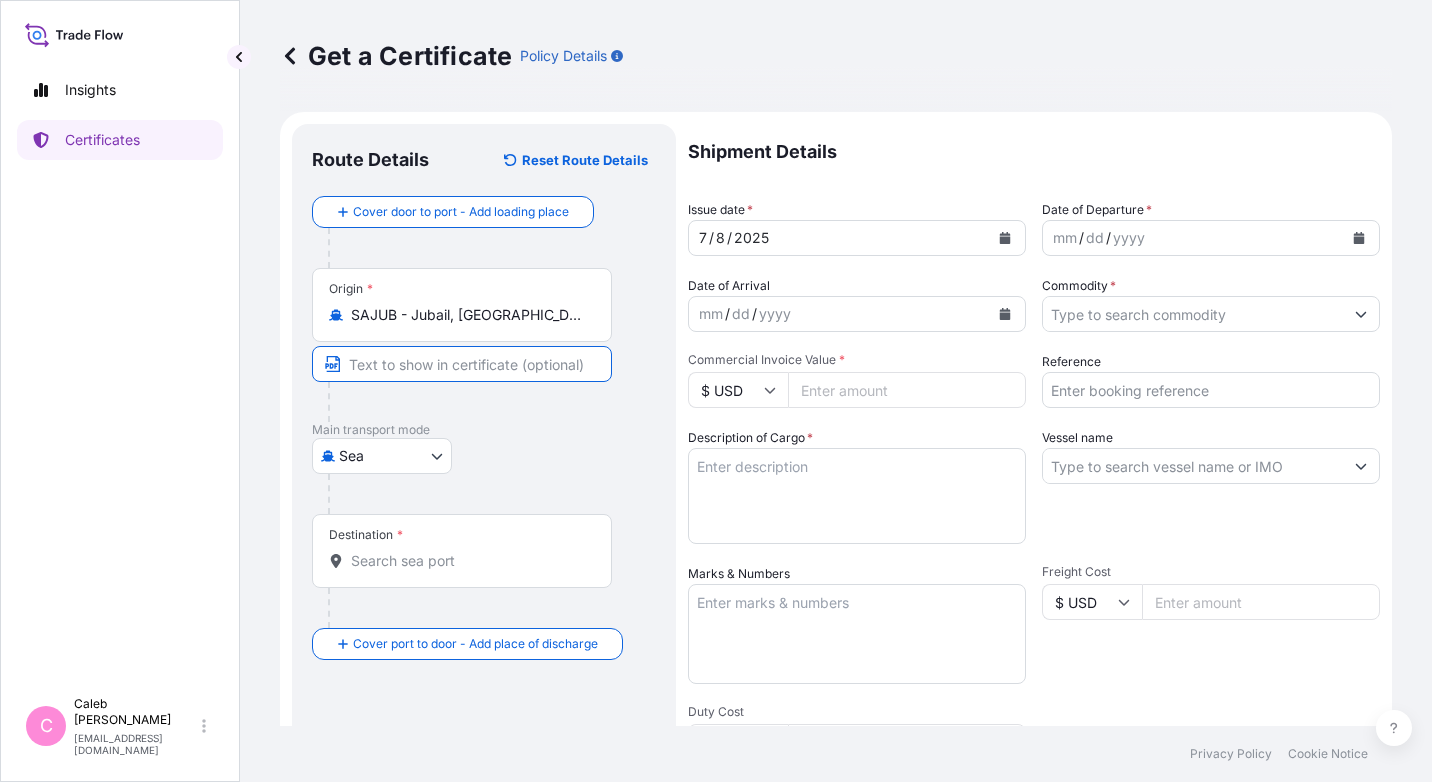 paste on "JUBAIL, [GEOGRAPHIC_DATA]" 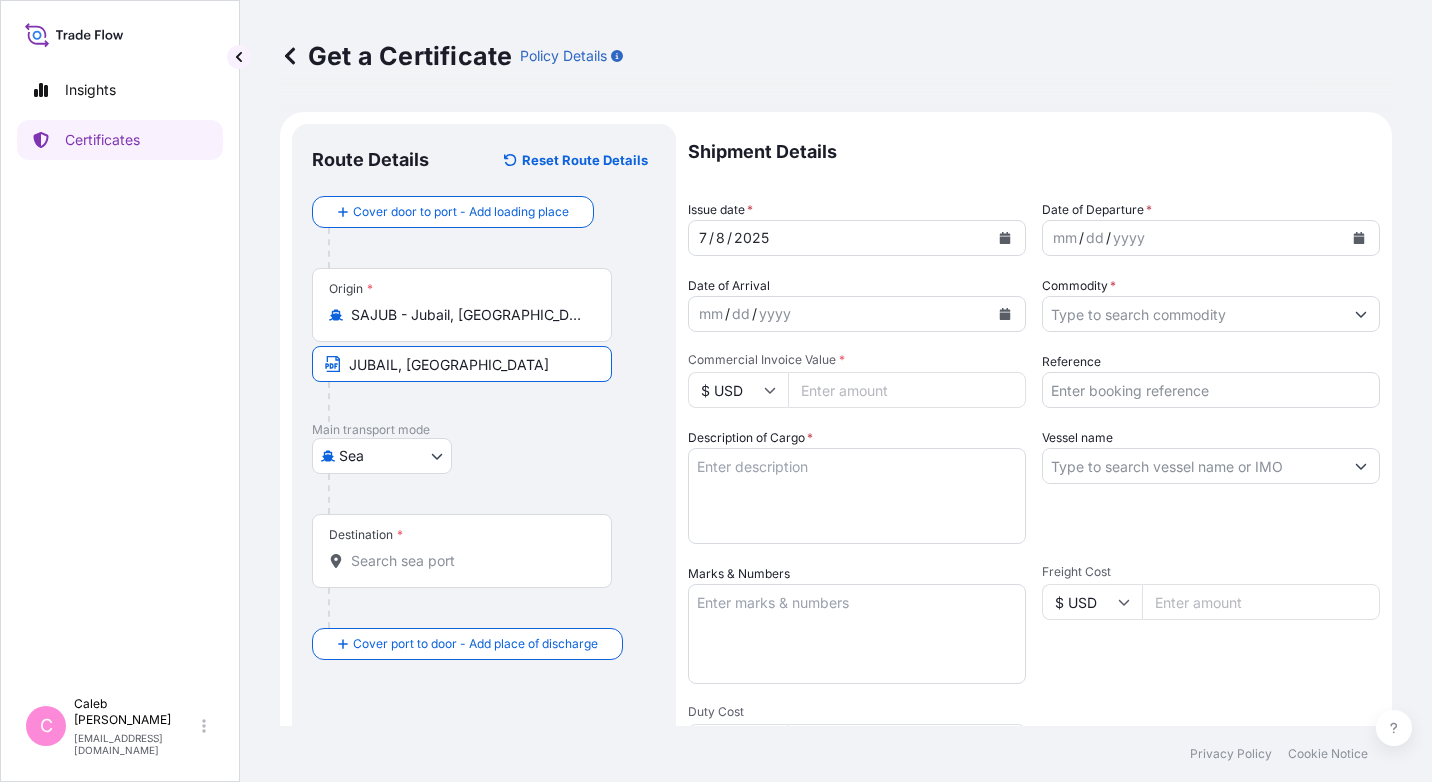 type on "JUBAIL, [GEOGRAPHIC_DATA]" 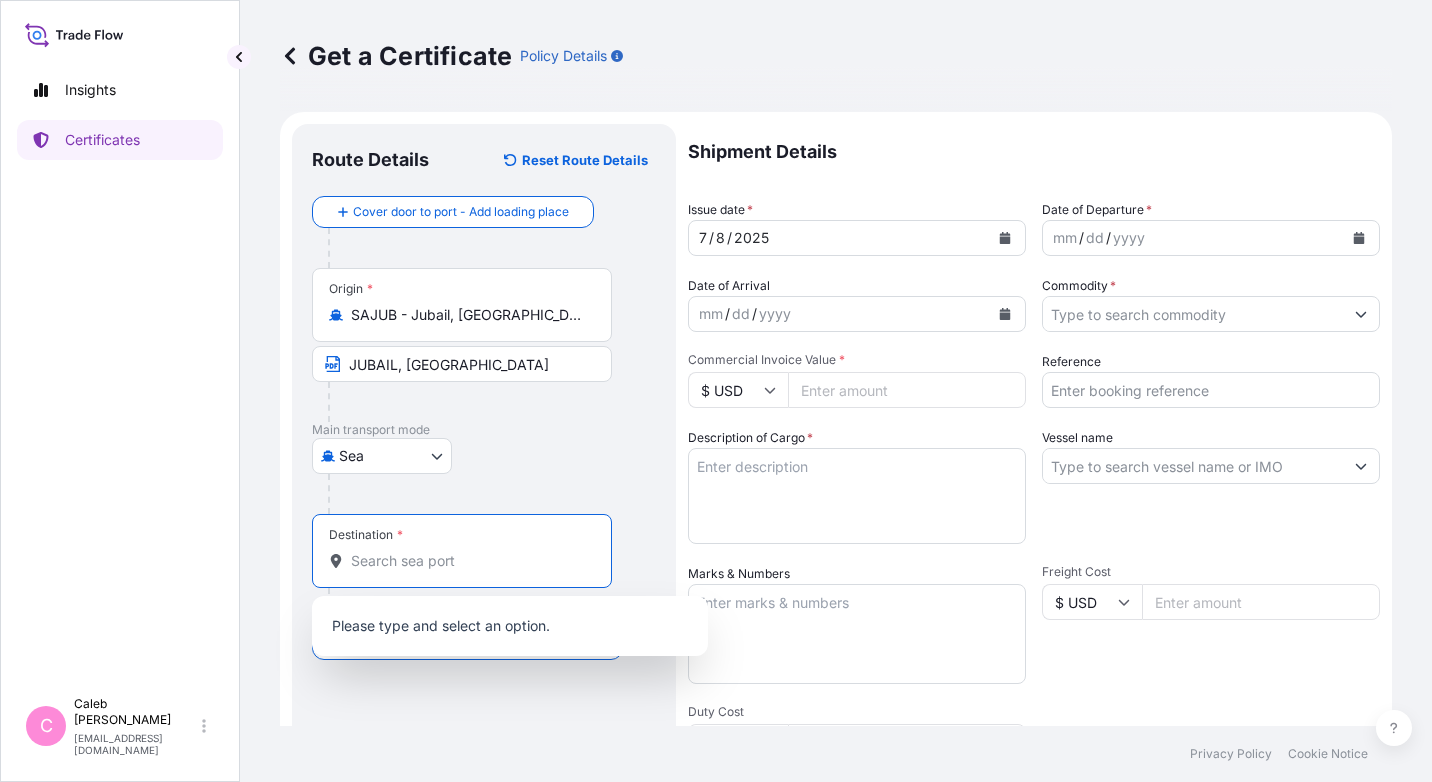 click on "Destination *" at bounding box center (469, 561) 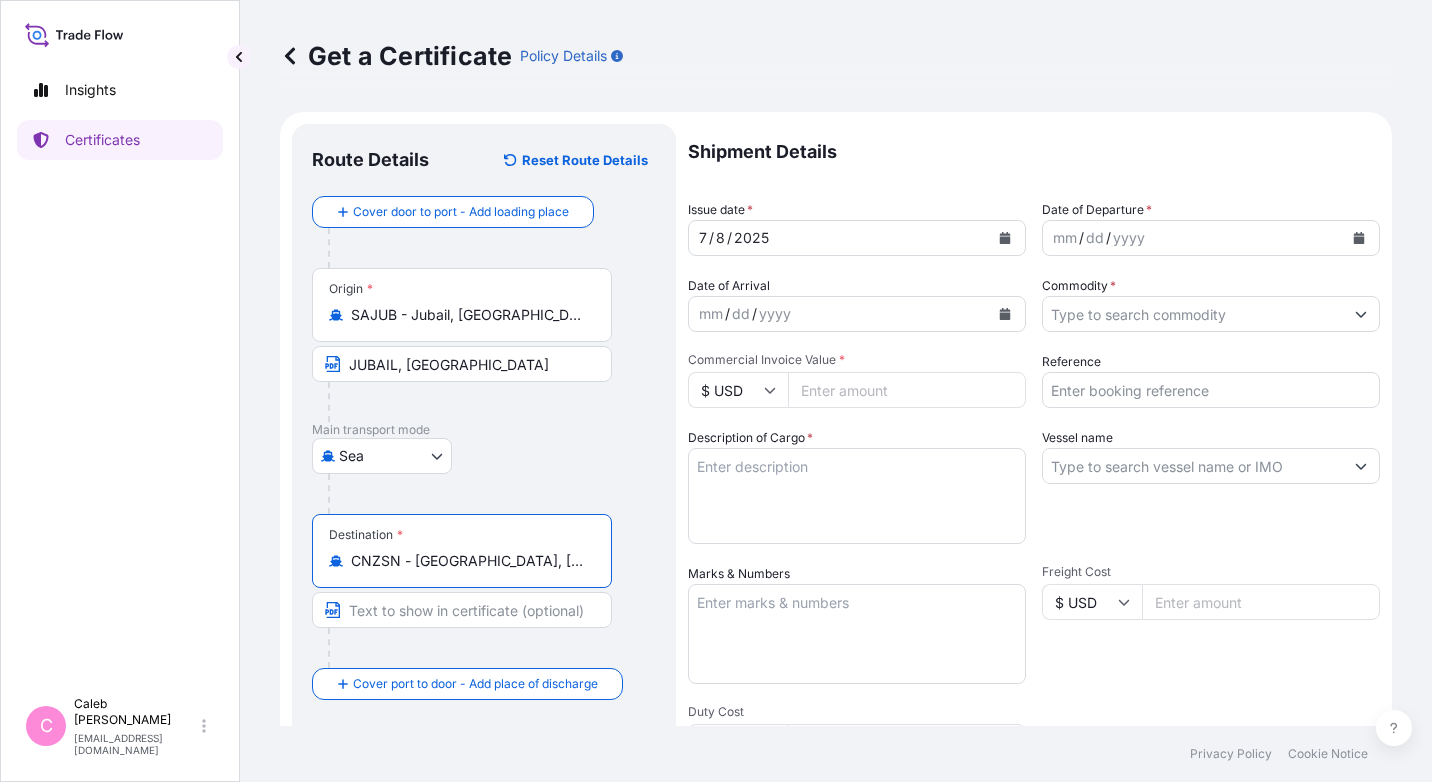 type on "CNZSN - [GEOGRAPHIC_DATA], [GEOGRAPHIC_DATA]" 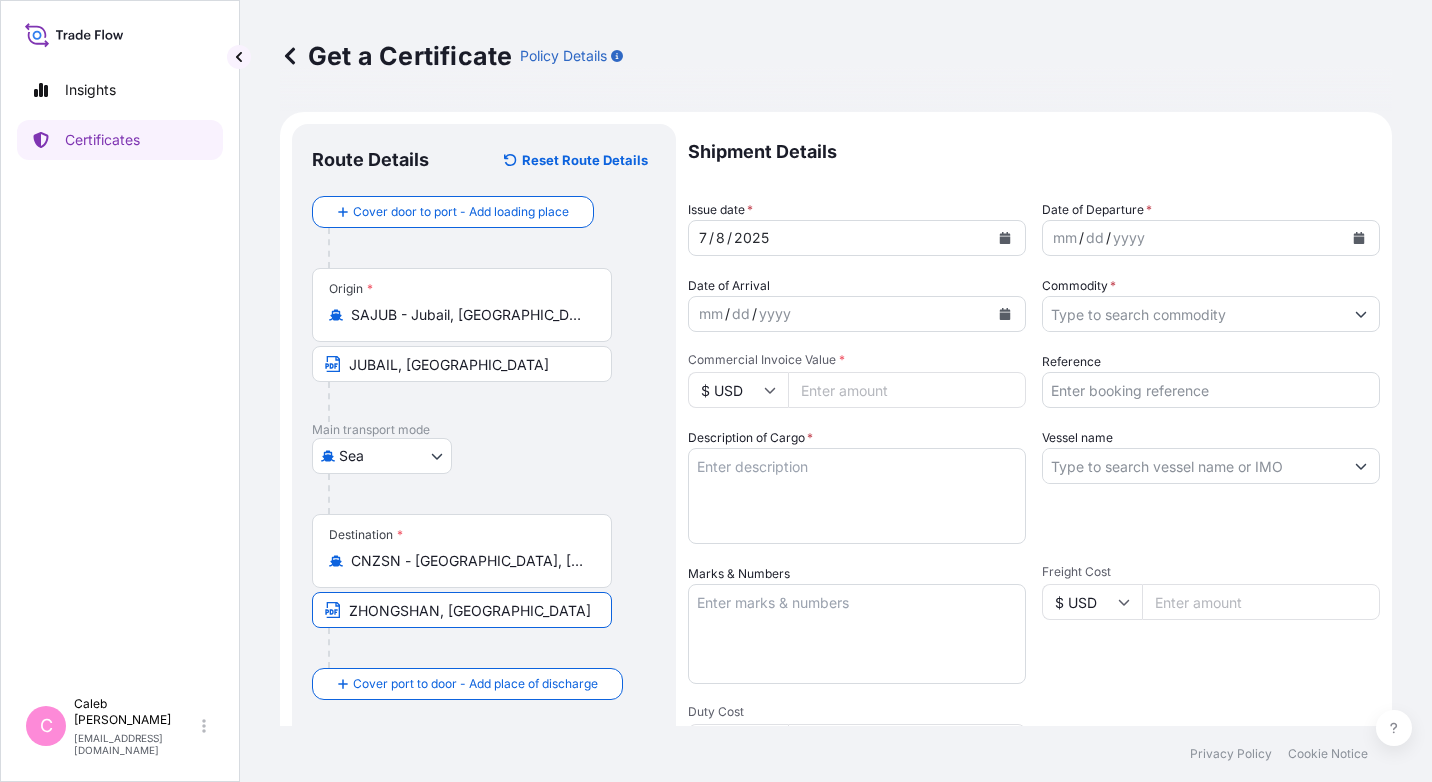 type on "ZHONGSHAN, [GEOGRAPHIC_DATA]" 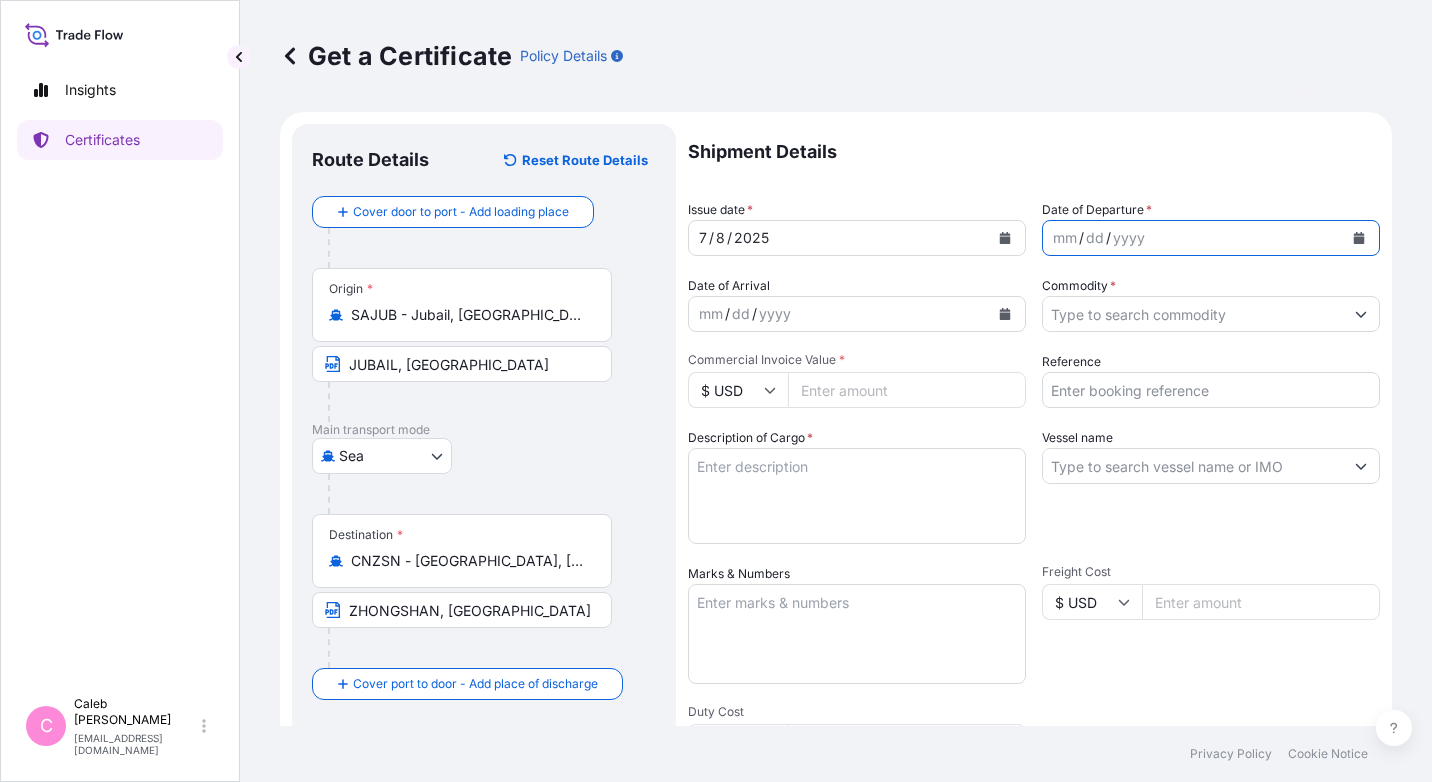 click 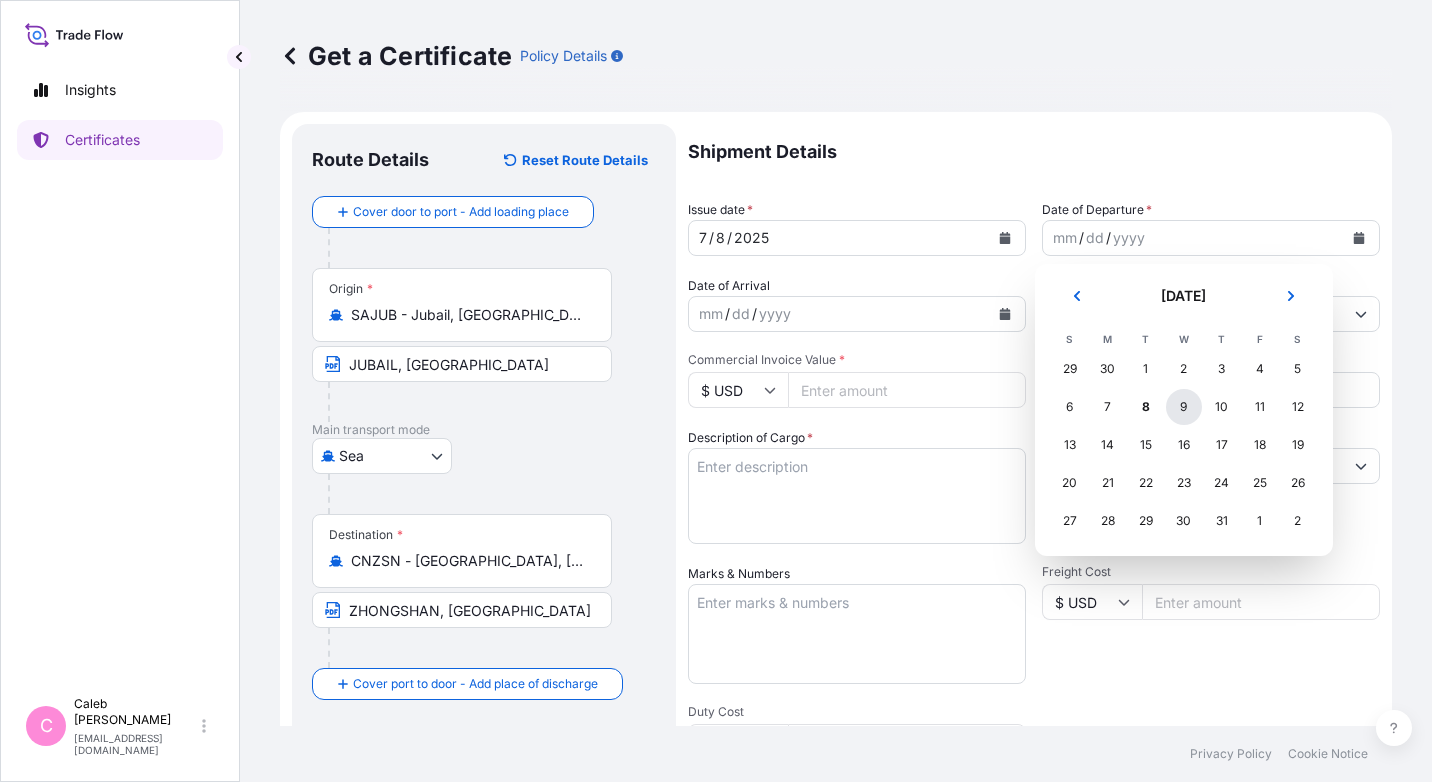 click on "9" at bounding box center (1184, 407) 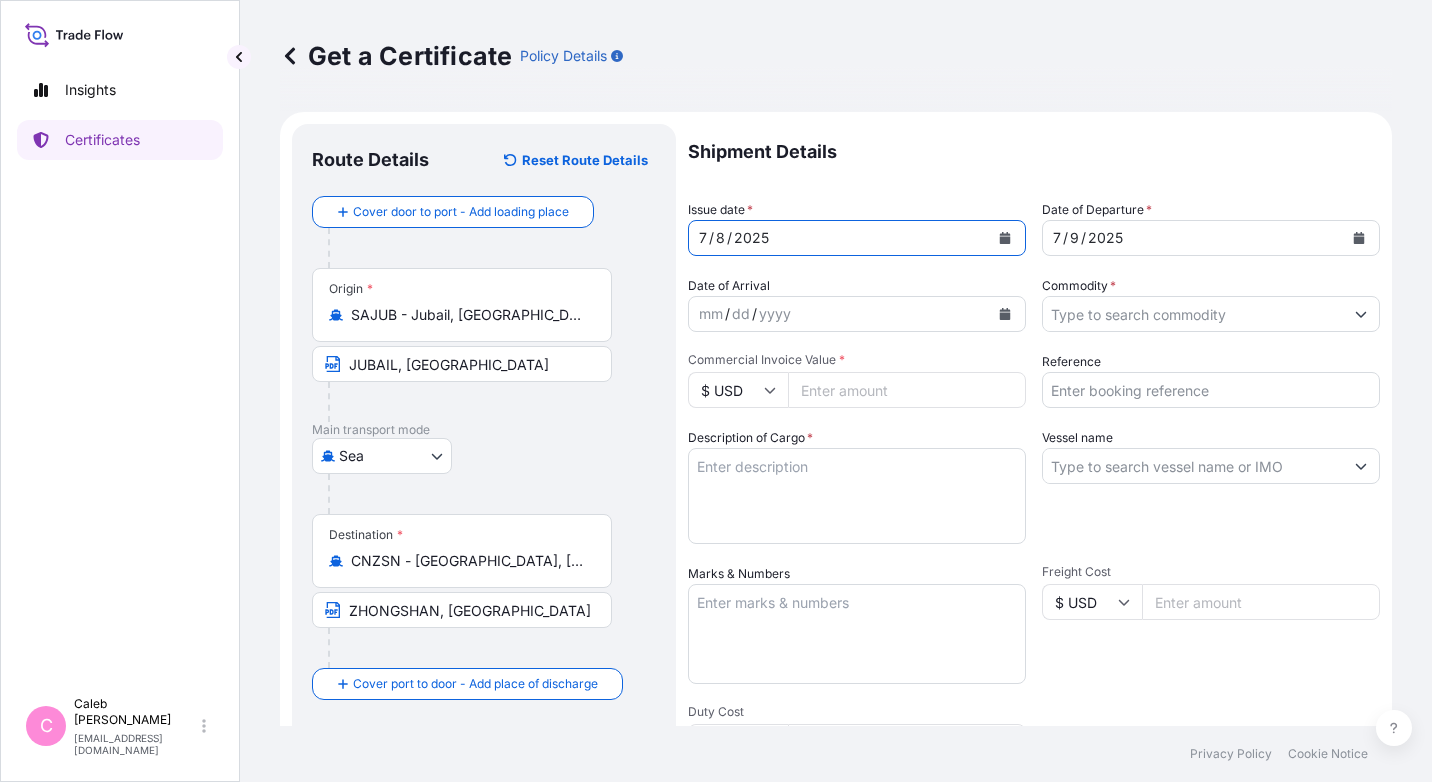 click 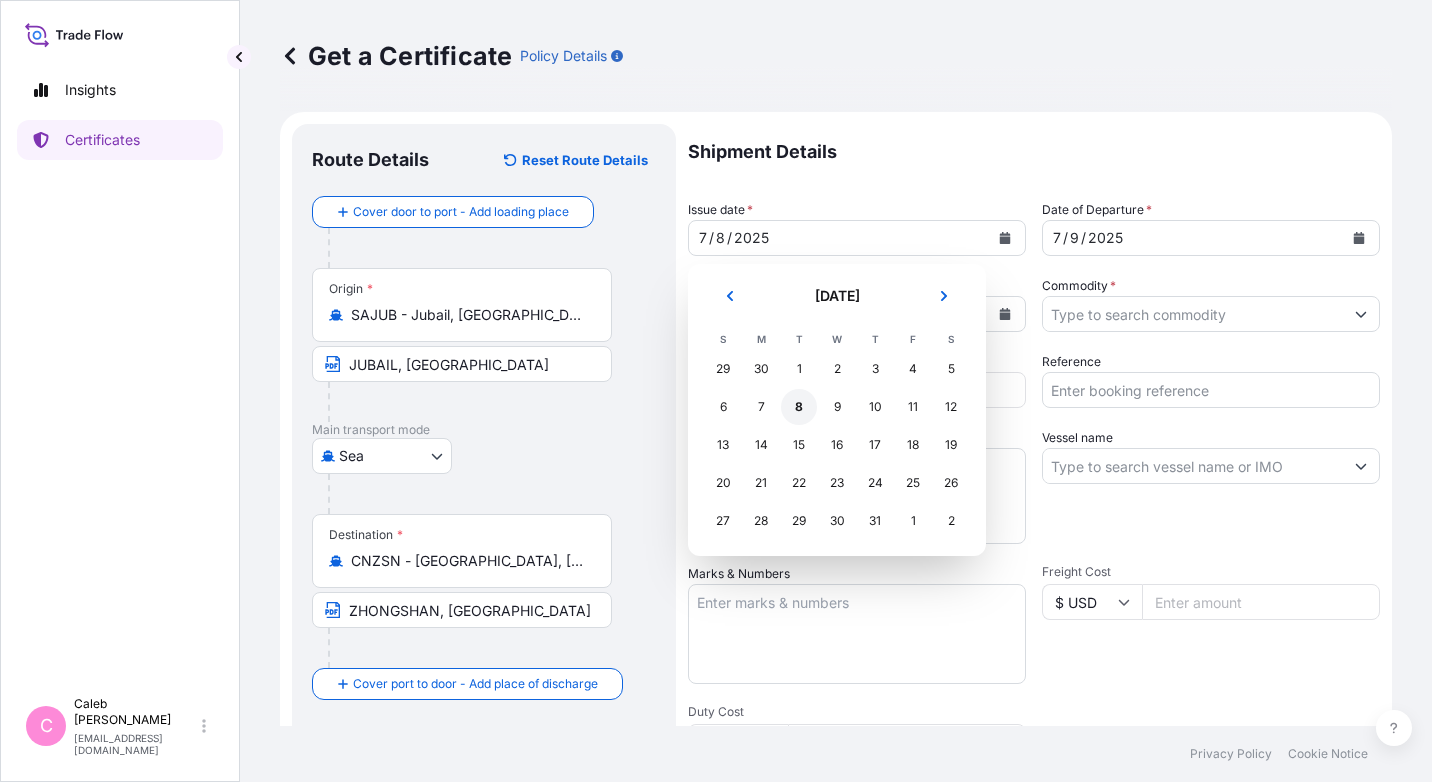 click on "8" at bounding box center (799, 407) 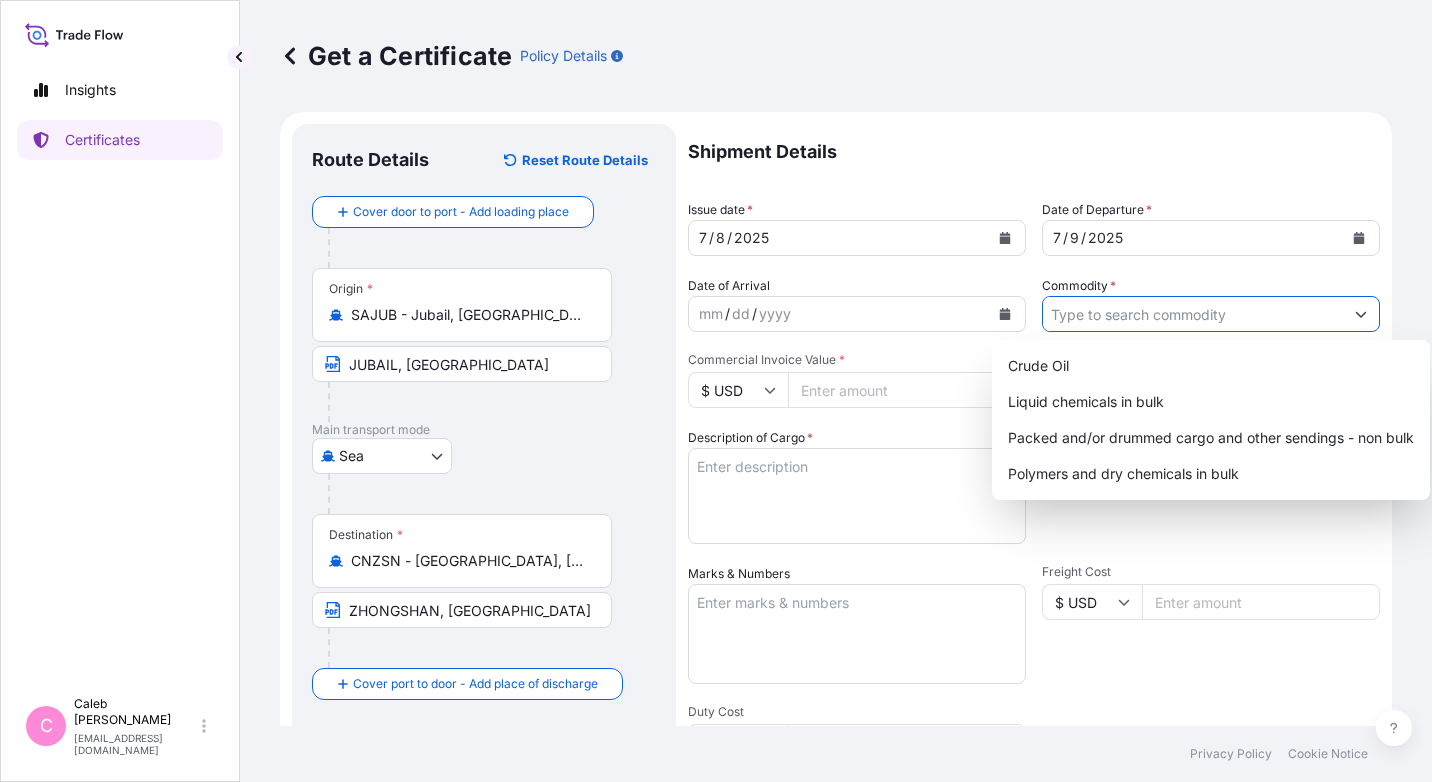 click on "Commodity *" at bounding box center (1193, 314) 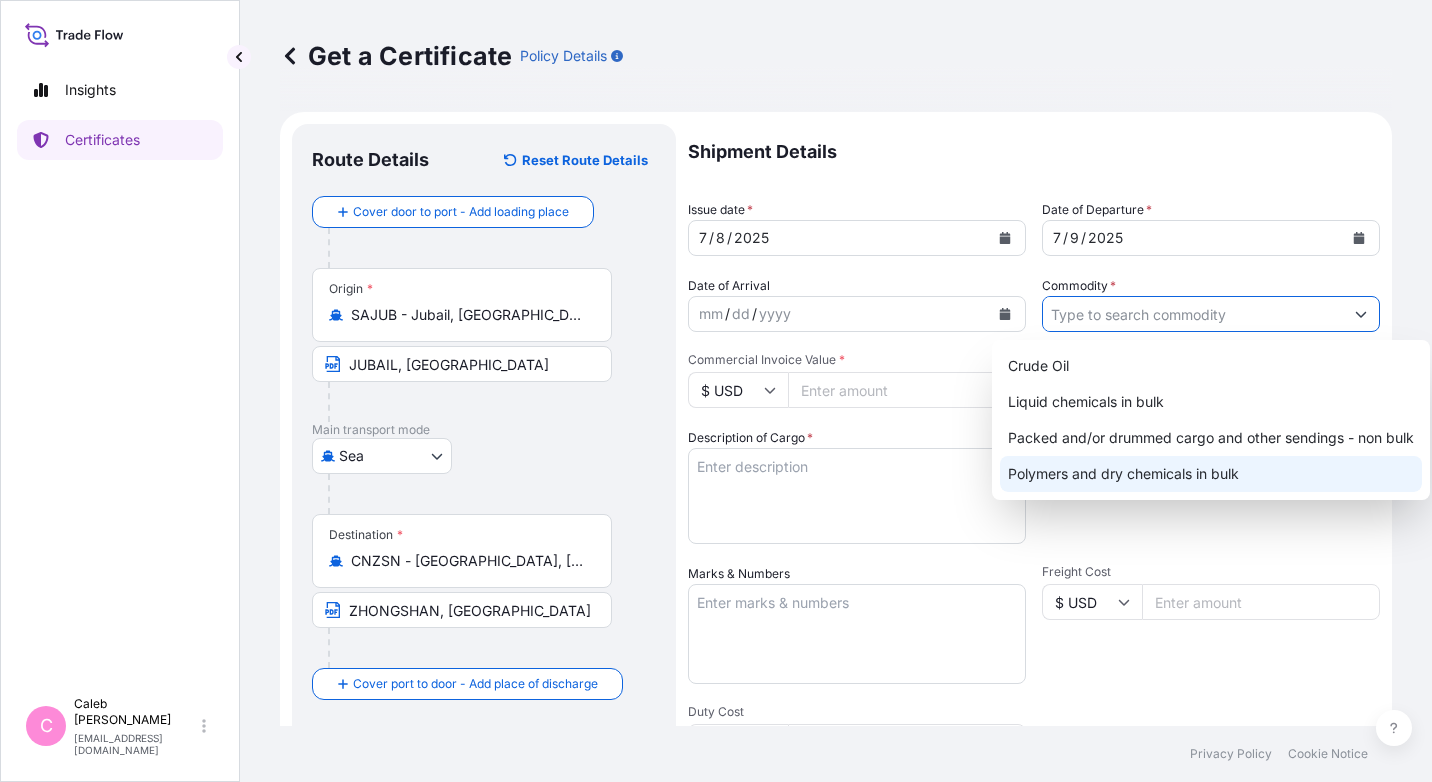 click on "Polymers and dry chemicals in bulk" at bounding box center (1211, 474) 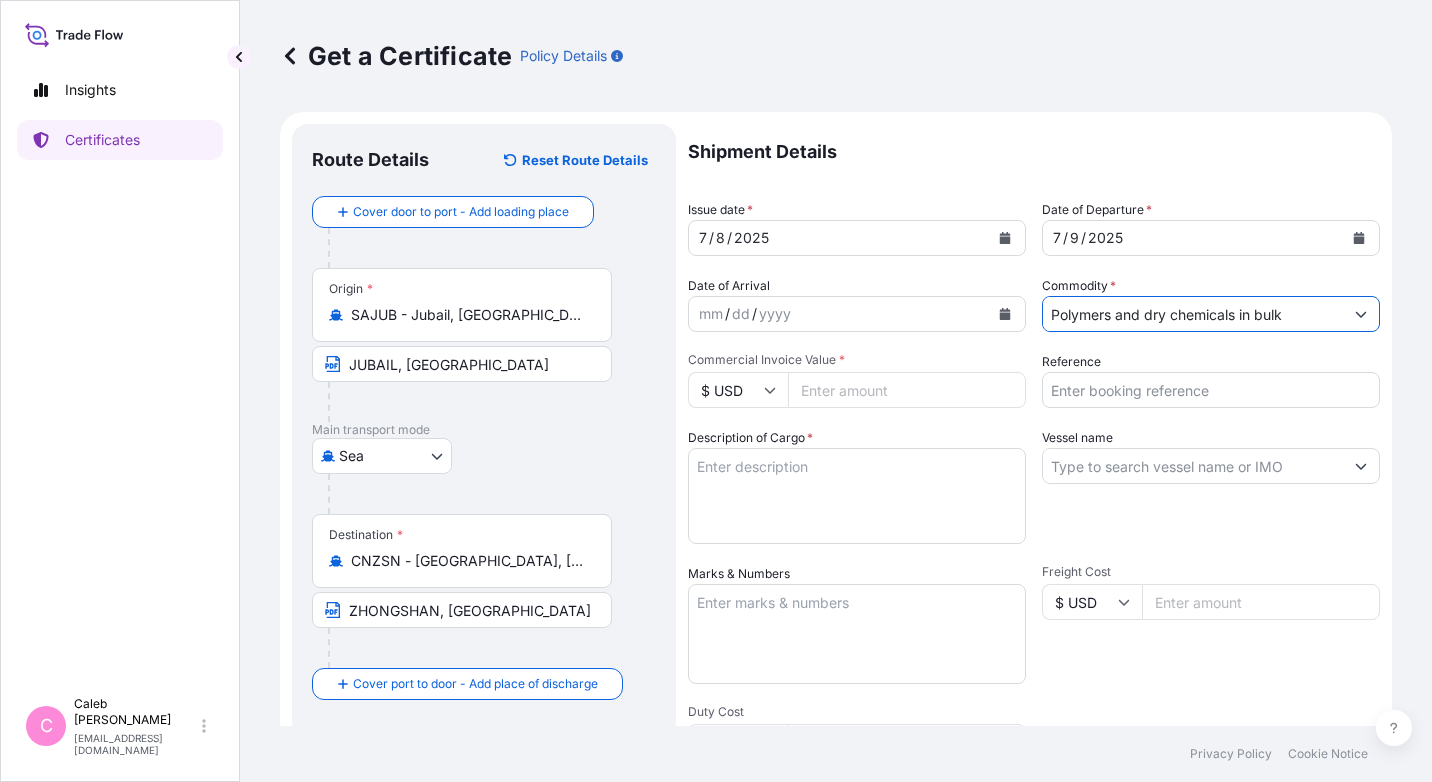 click on "Commercial Invoice Value    *" at bounding box center [907, 390] 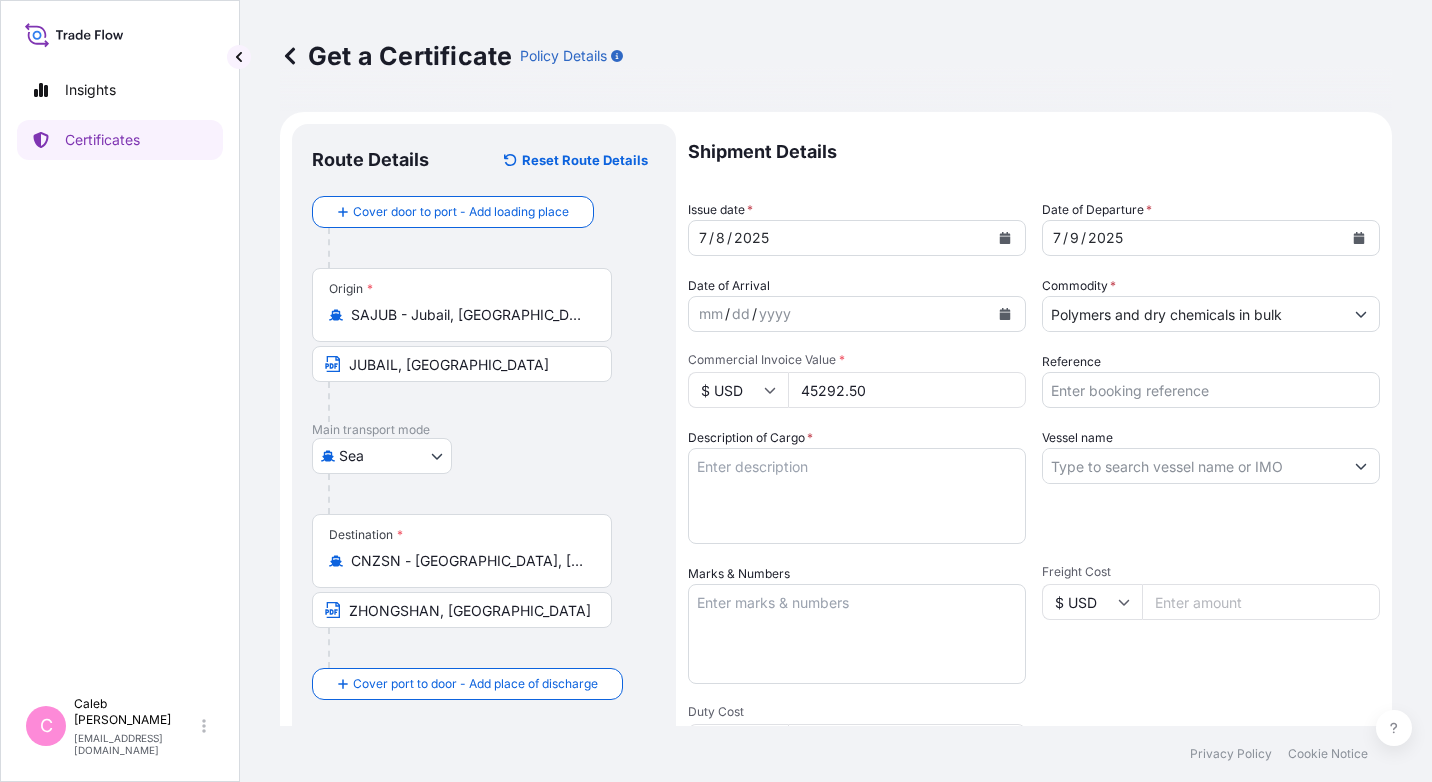 type on "45292.50" 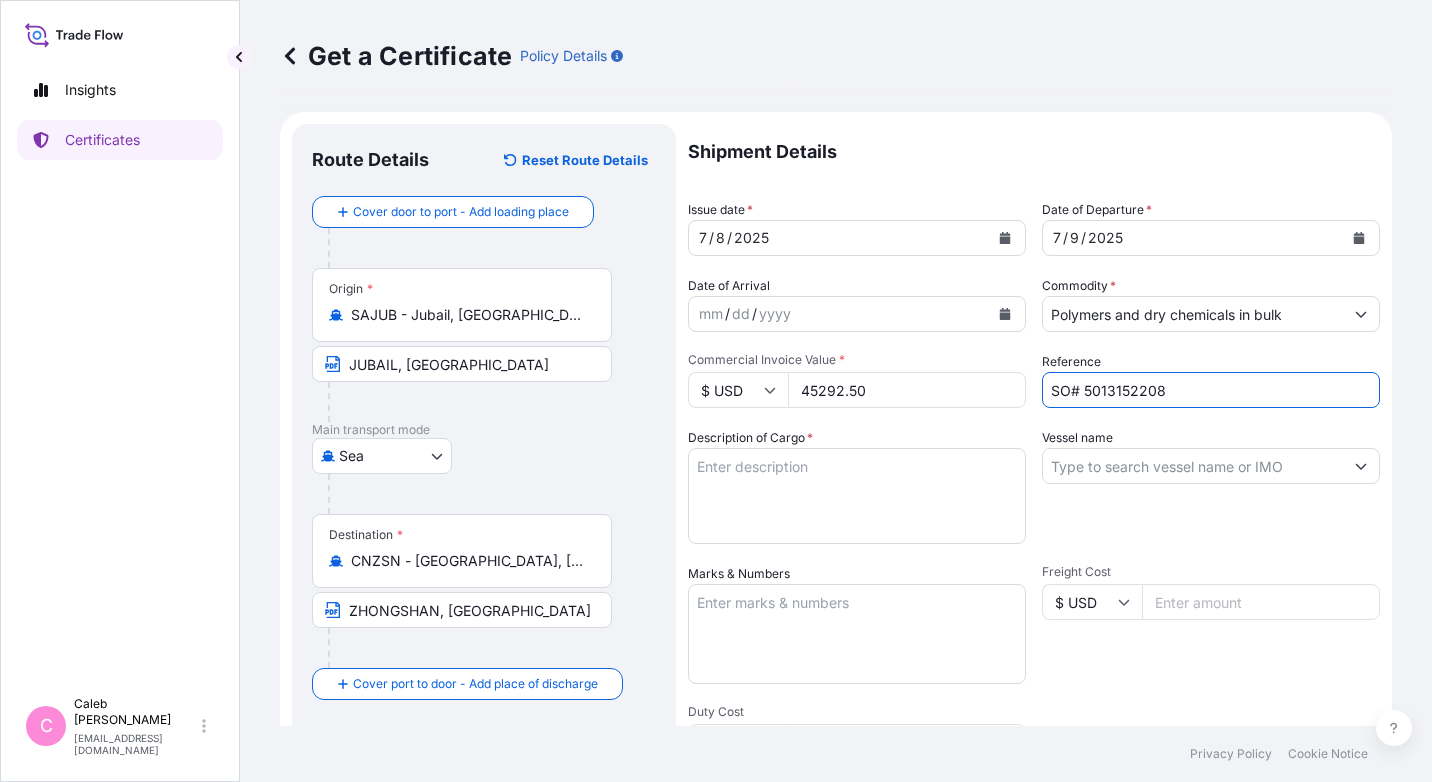 type on "SO# 5013152208" 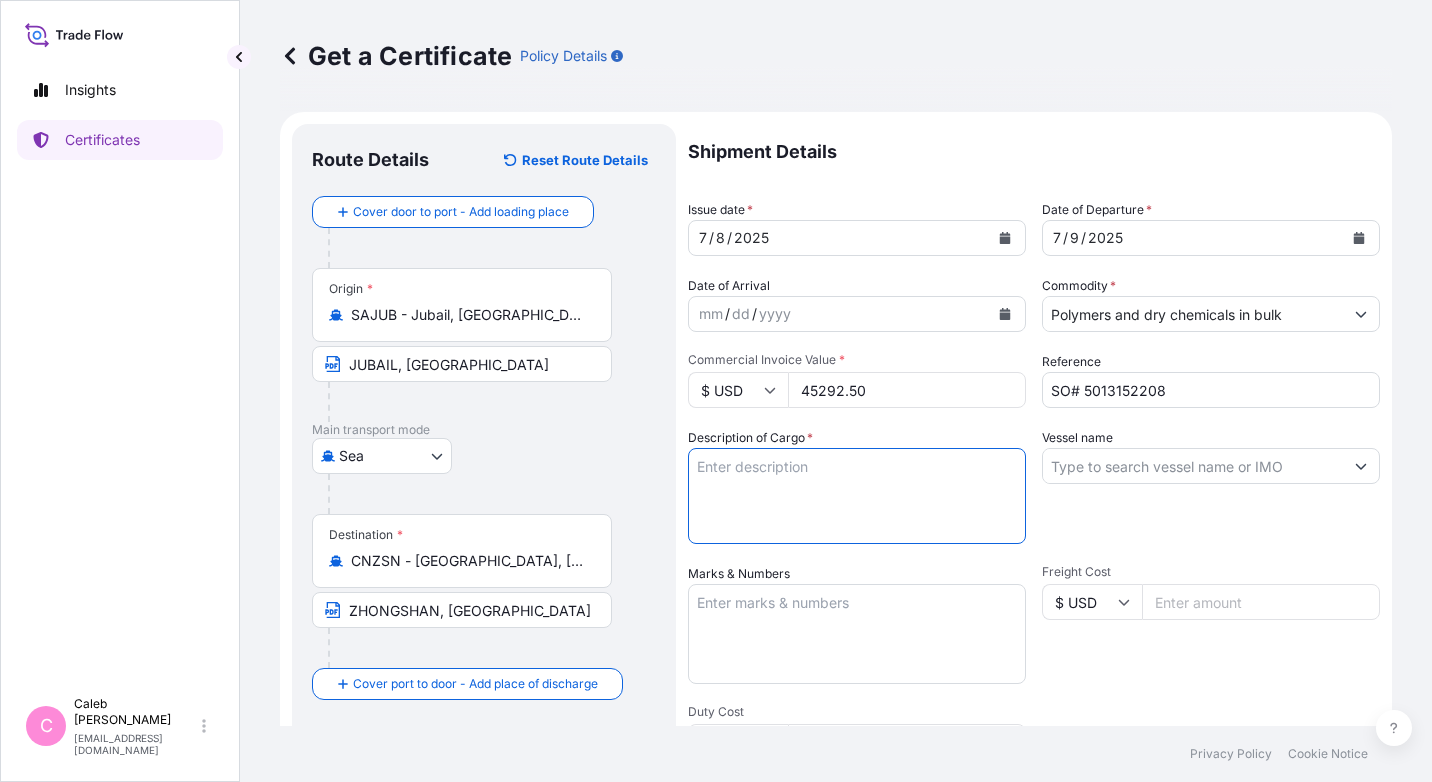click on "Description of Cargo *" at bounding box center [857, 496] 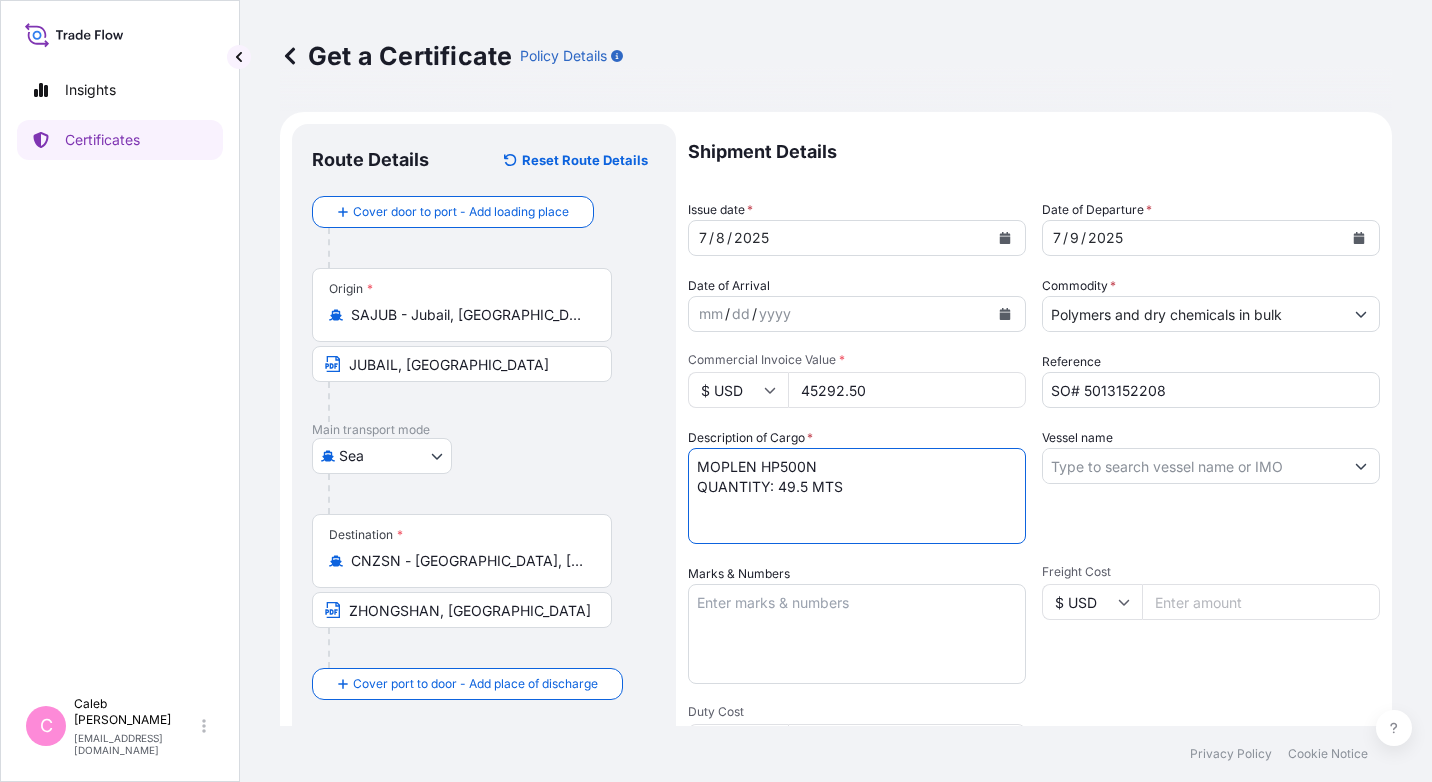 type on "MOPLEN HP500N
QUANTITY: 49.5 MTS" 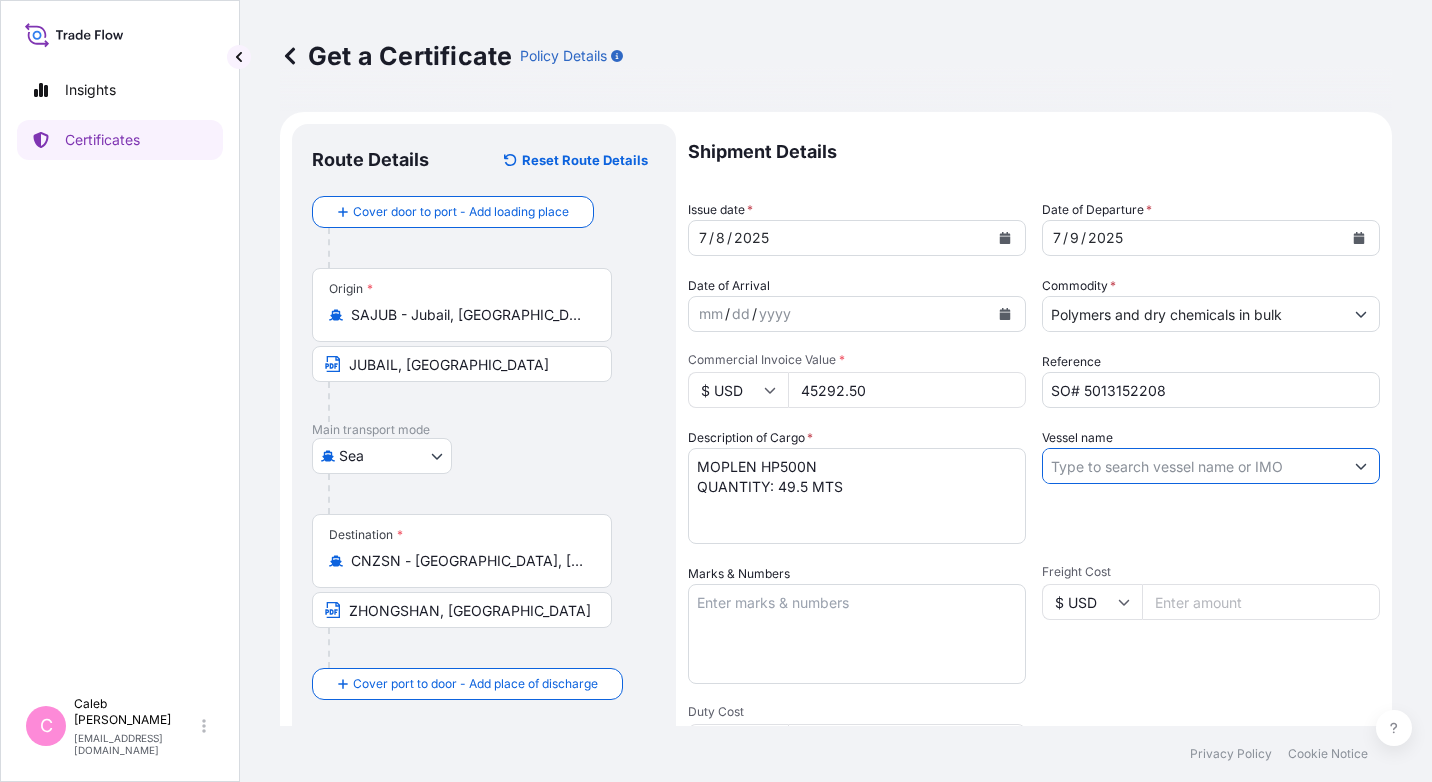click on "Vessel name" at bounding box center (1193, 466) 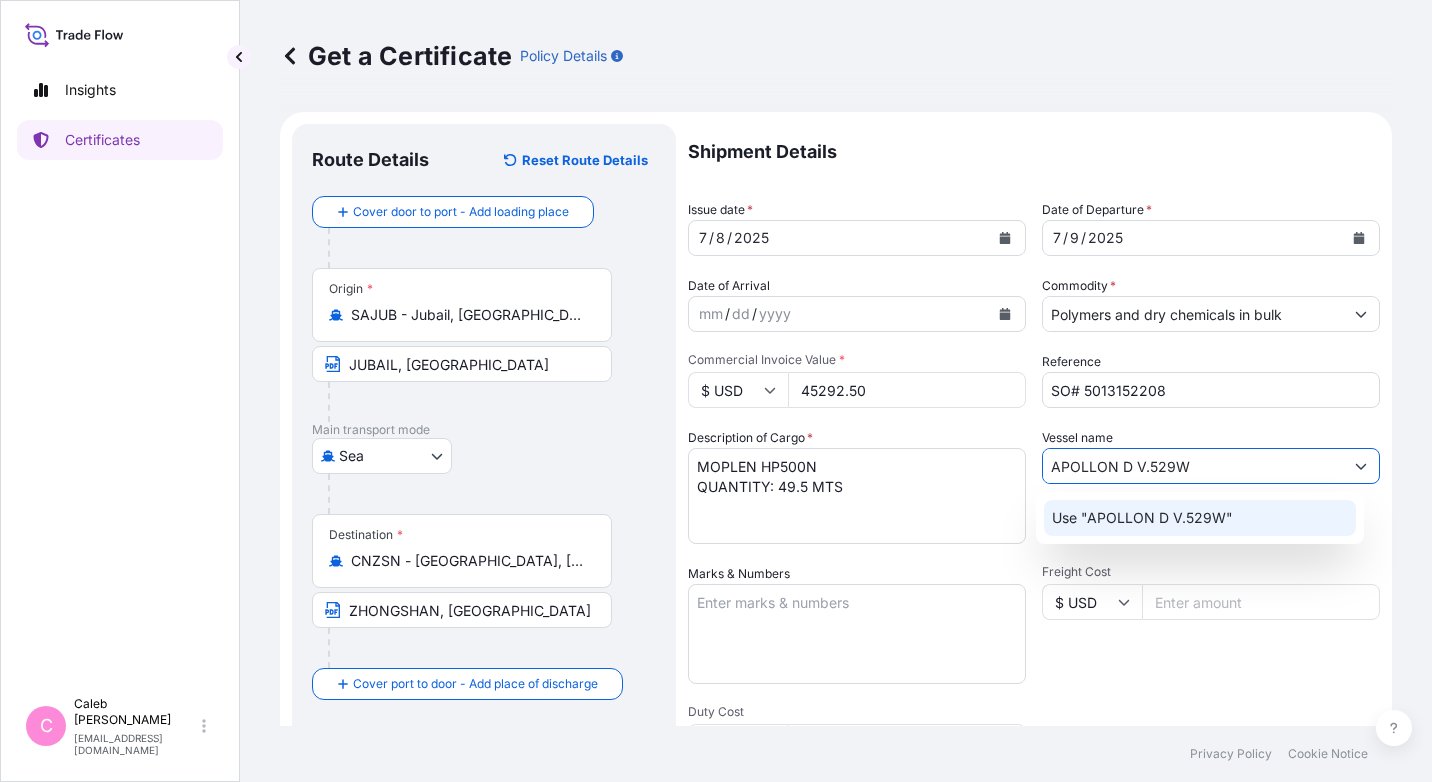click on "Use "APOLLON D V.529W"" 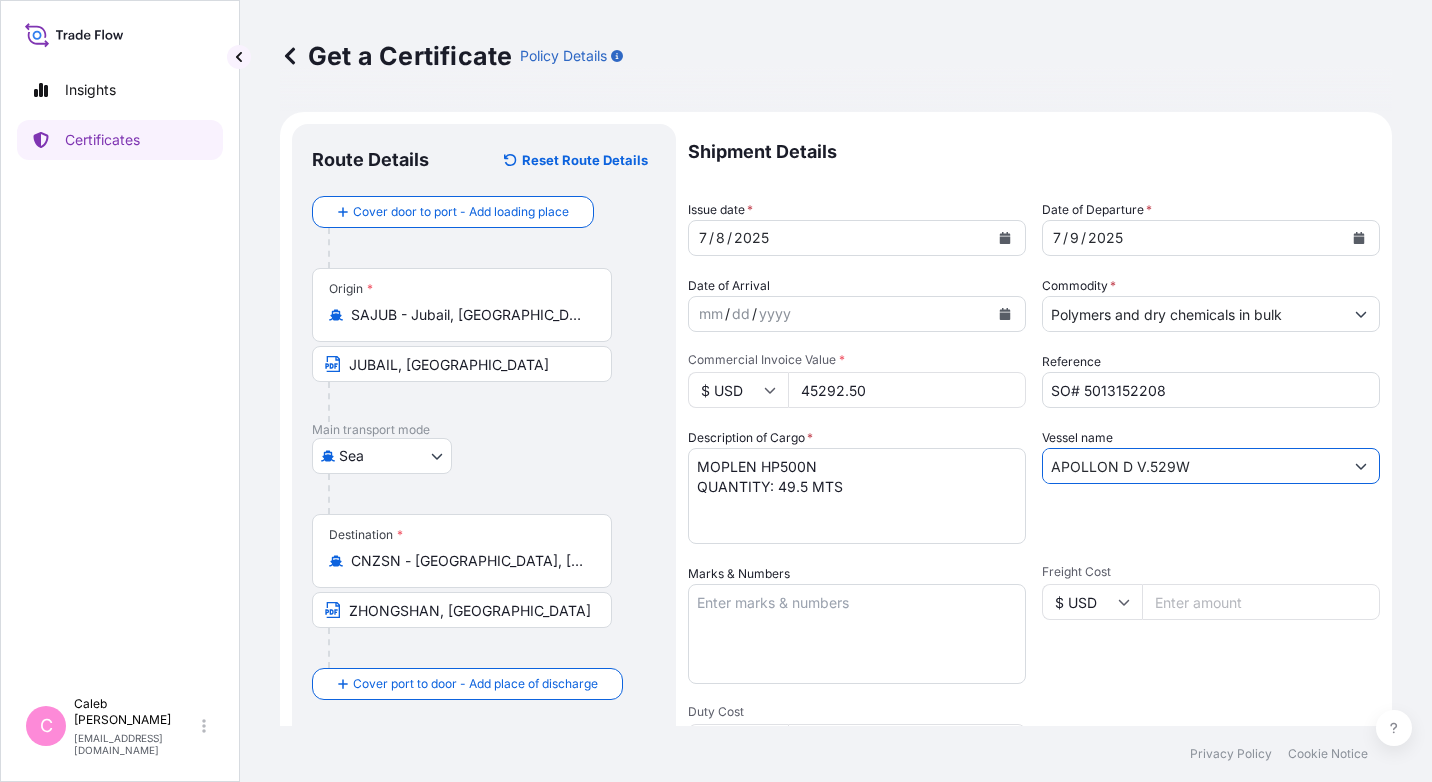 type on "APOLLON D V.529W" 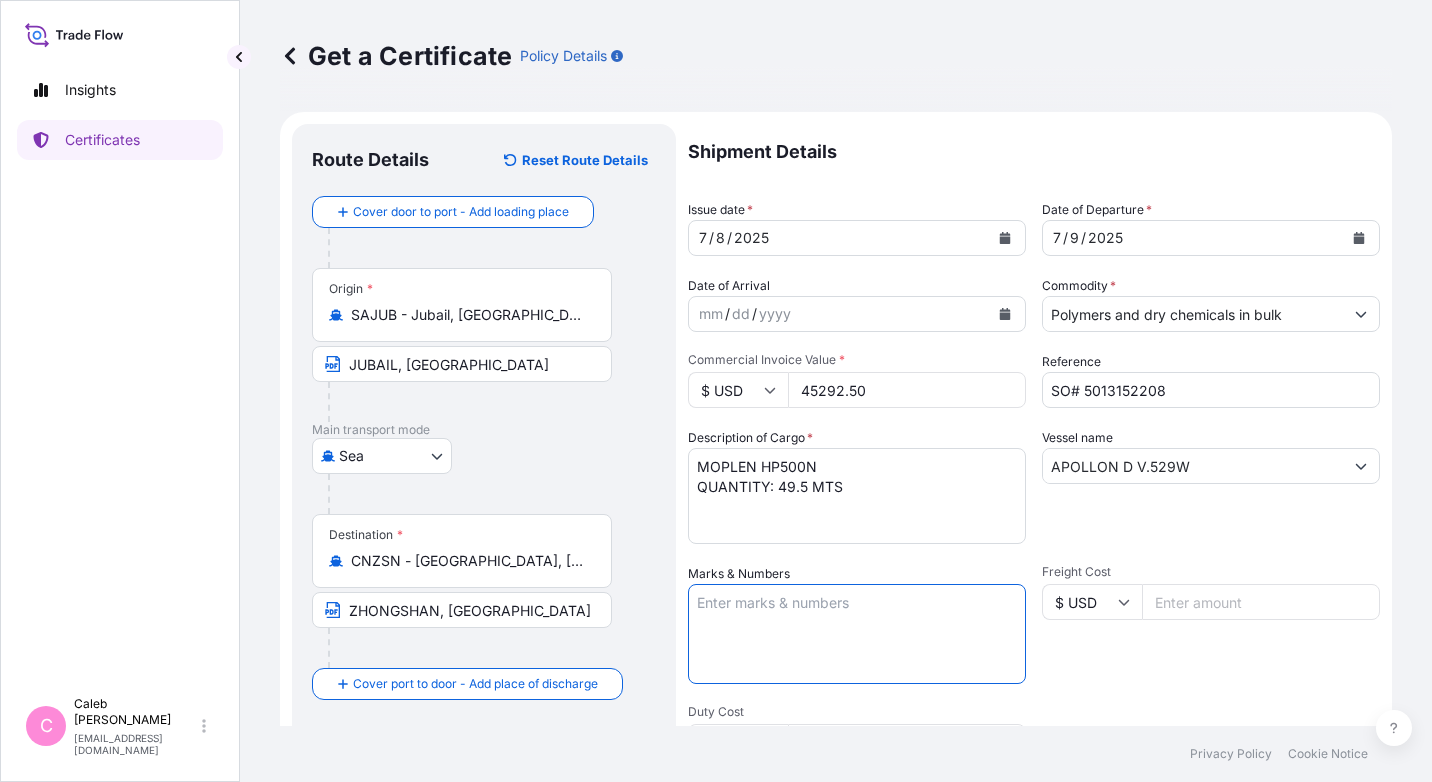 click on "Marks & Numbers" at bounding box center [857, 634] 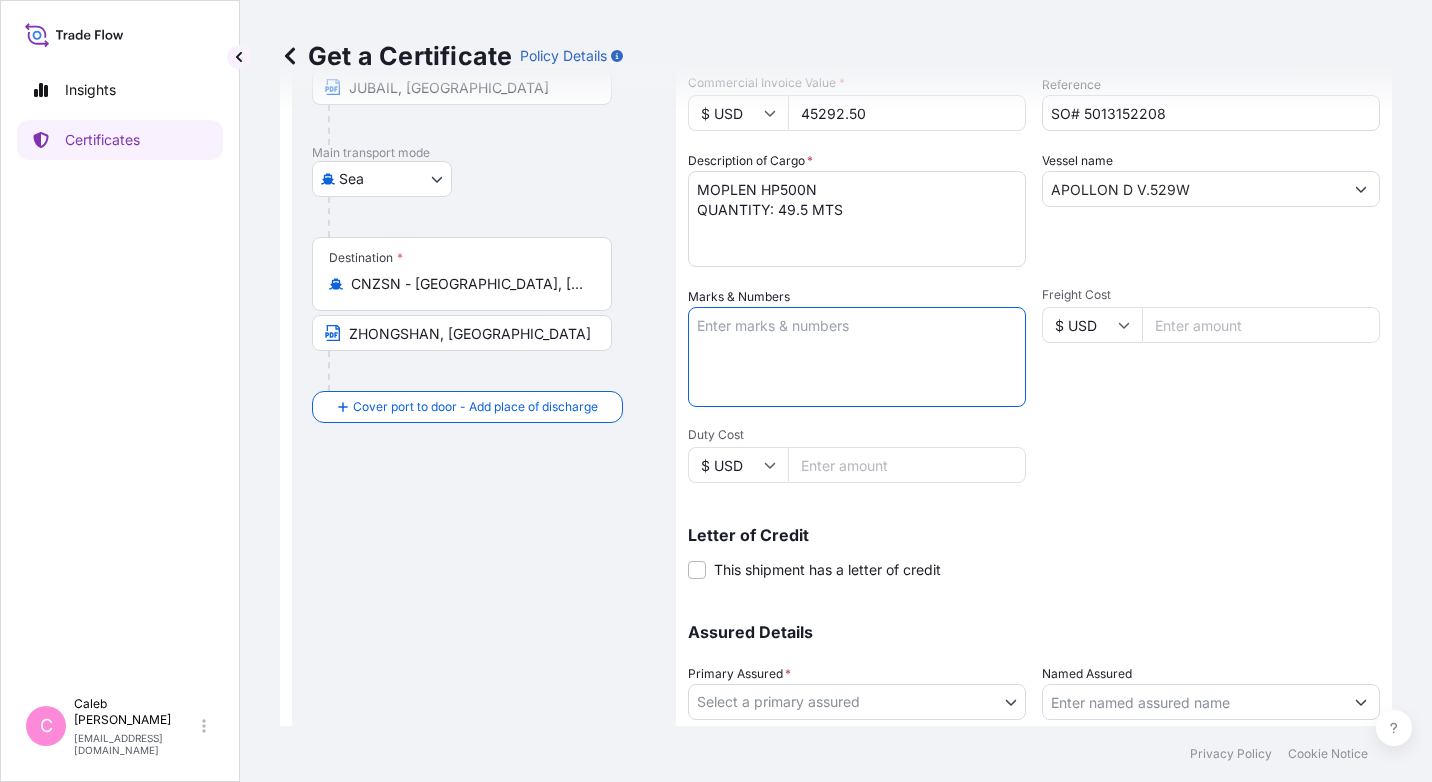 scroll, scrollTop: 419, scrollLeft: 0, axis: vertical 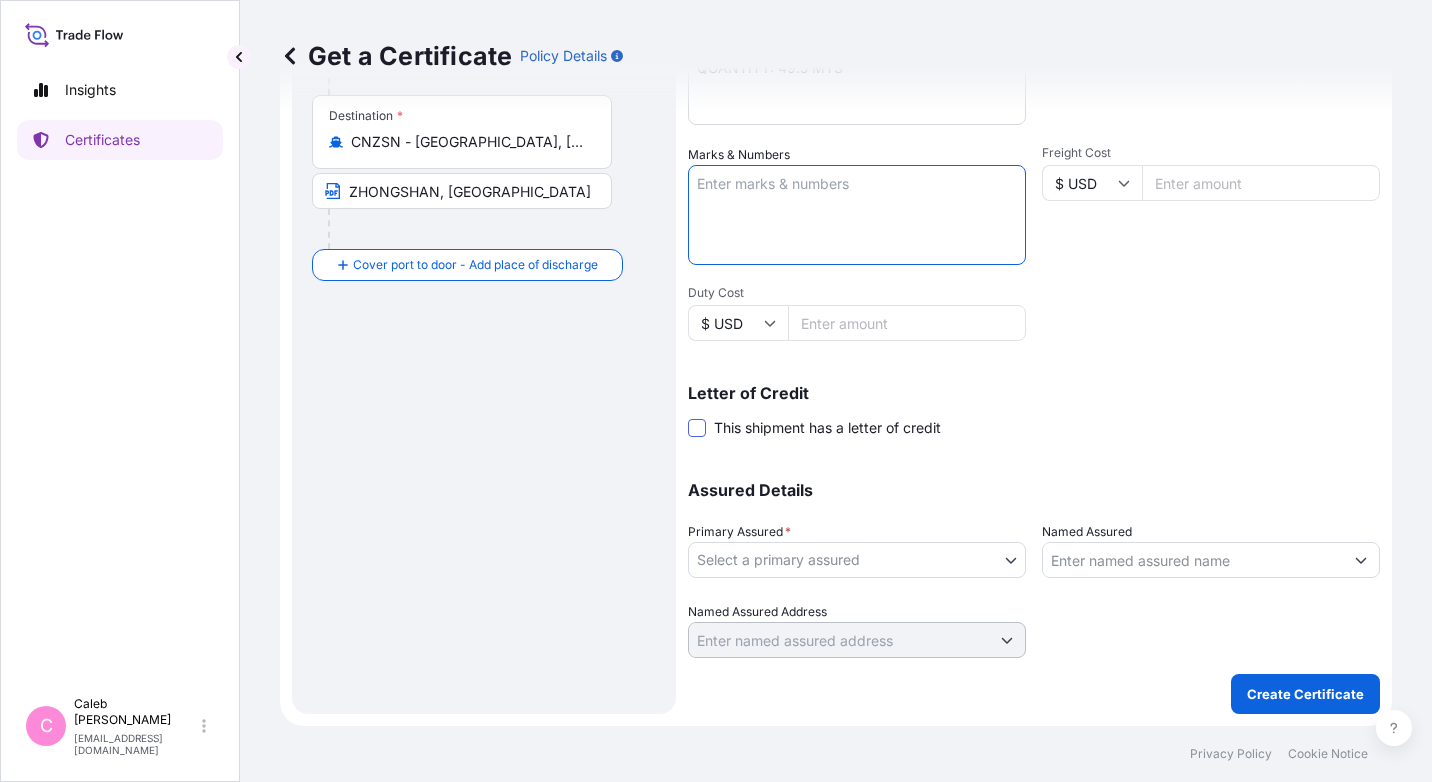click at bounding box center (697, 428) 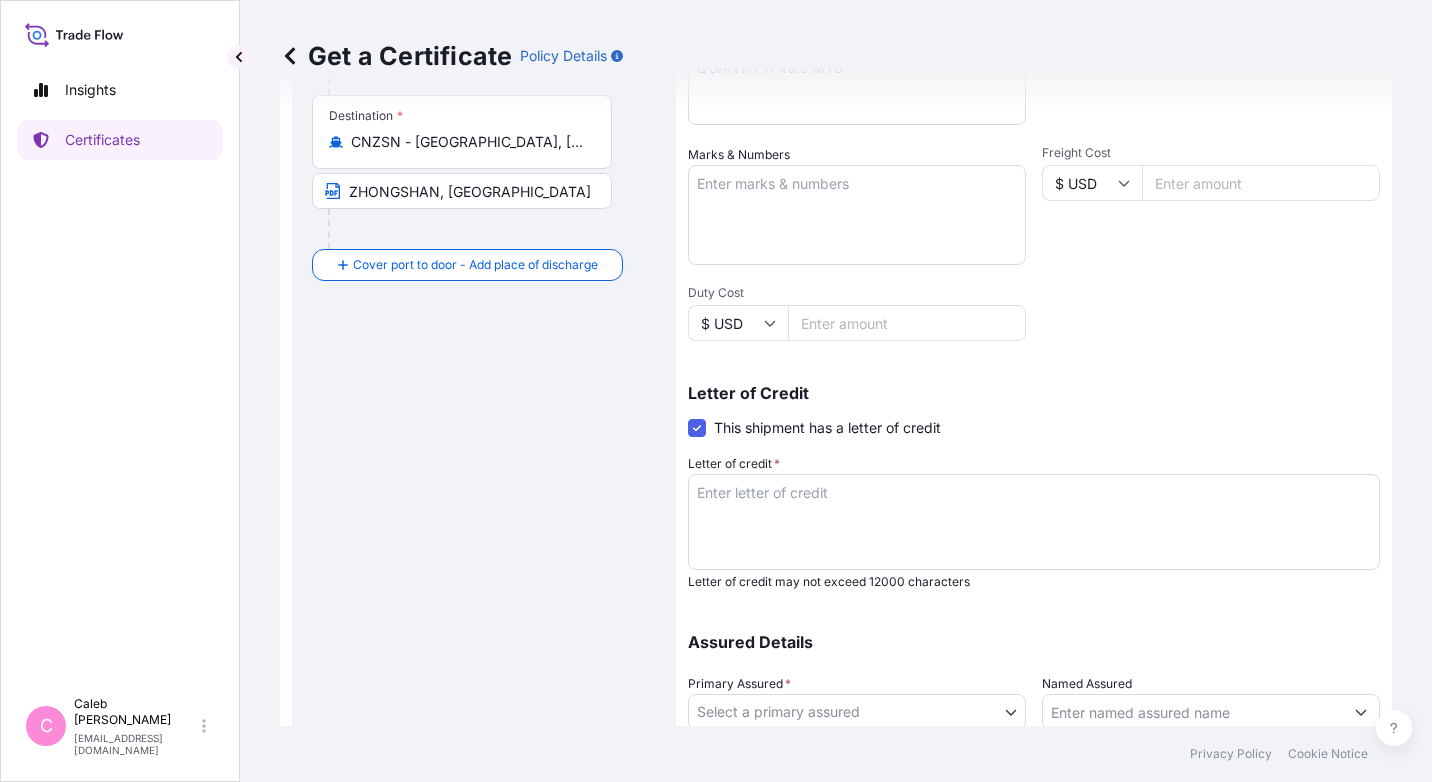 click on "Letter of credit *" at bounding box center (1034, 522) 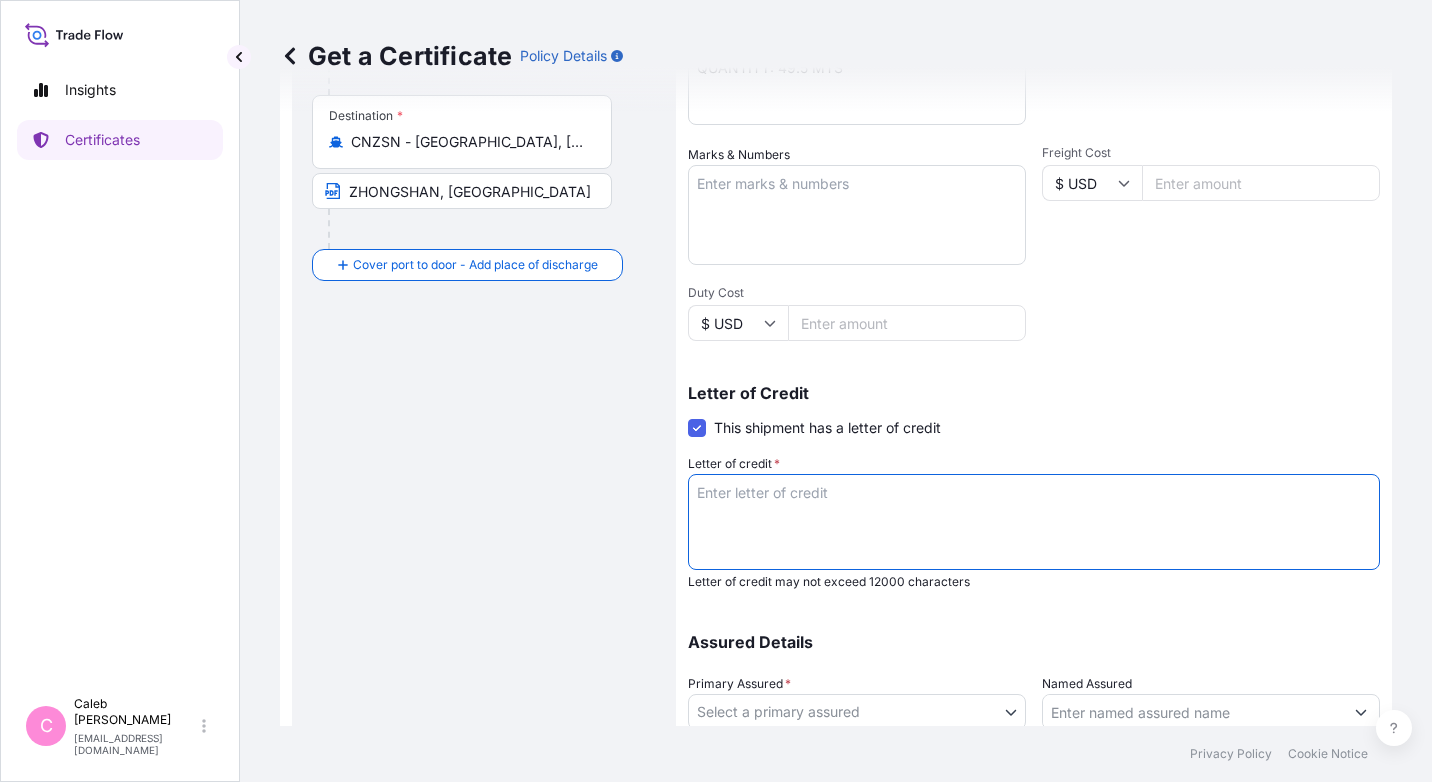 paste on "LC NUMBER: DC AM1025528" 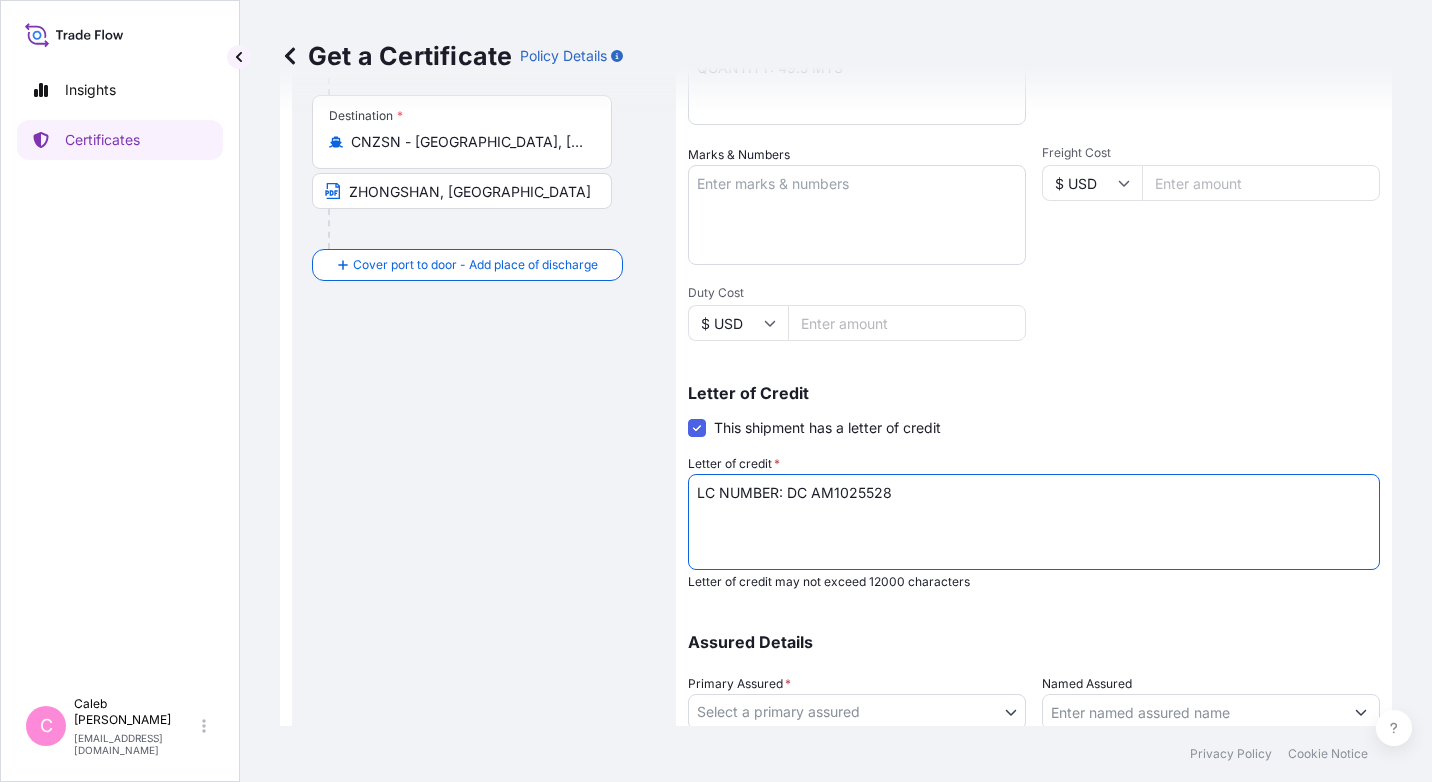 click on "LC NUMBER: DC AM1025528" at bounding box center [1034, 522] 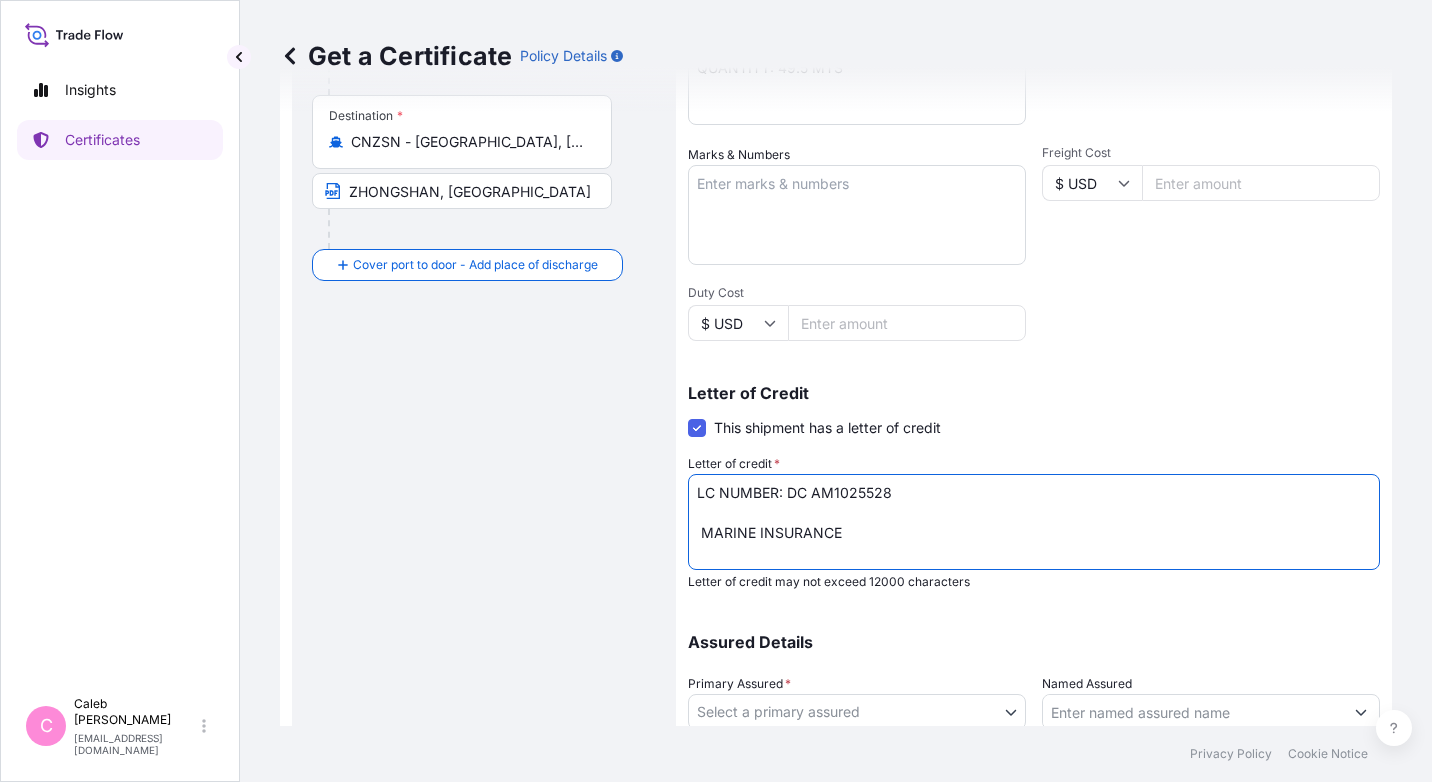 click on "LC NUMBER: DC AM1025528
MARINE INSURANCE" at bounding box center (1034, 522) 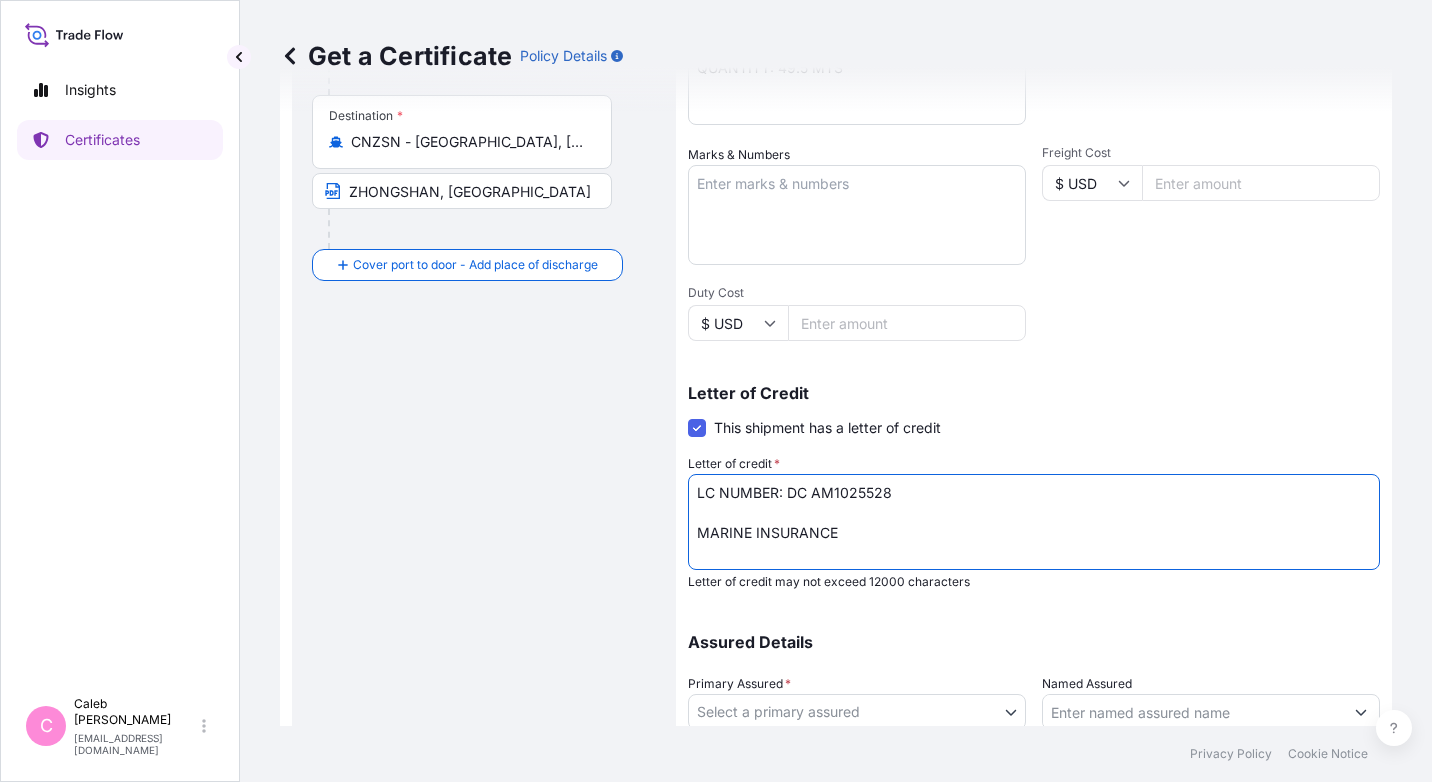 click on "LC NUMBER: DC AM1025528
MARINE INSURANCE" at bounding box center (1034, 522) 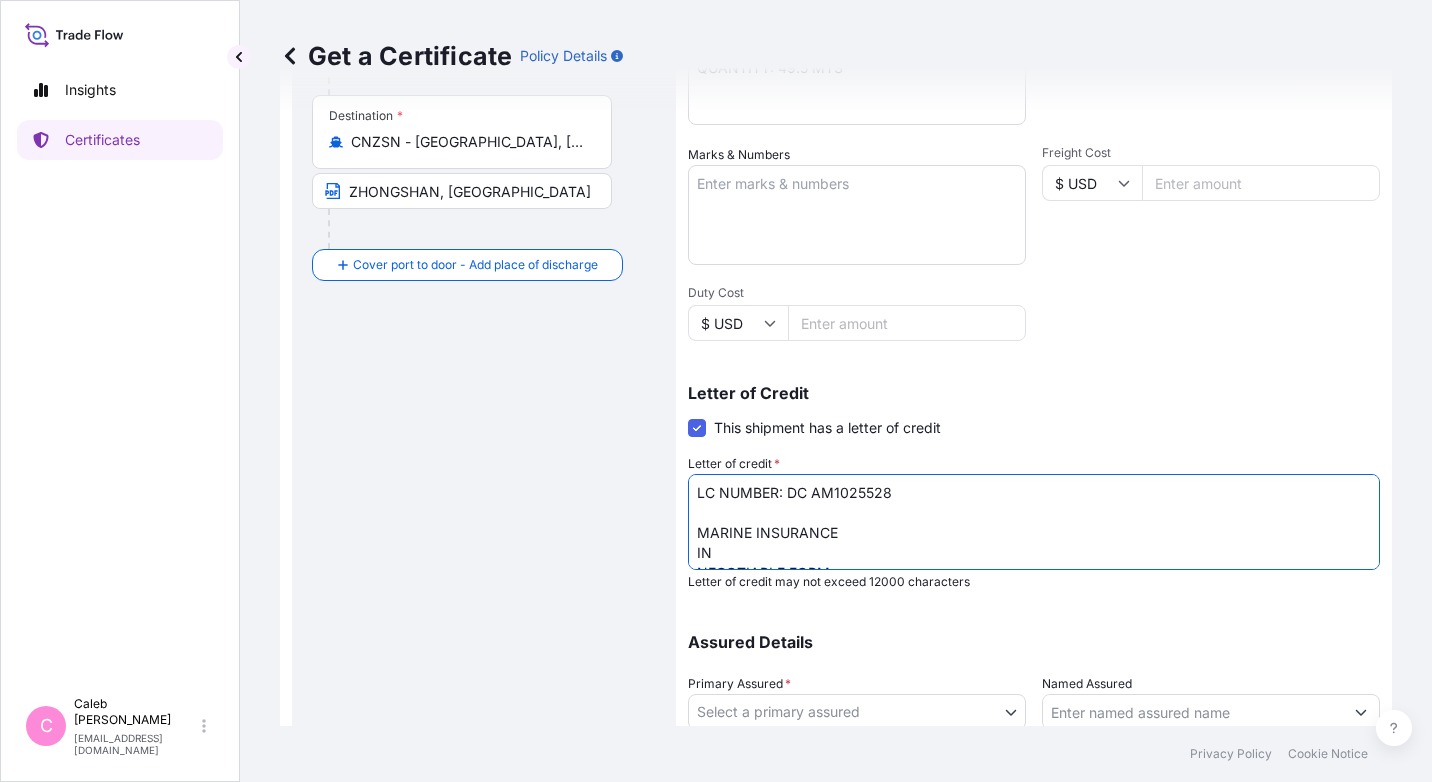 scroll, scrollTop: 12, scrollLeft: 0, axis: vertical 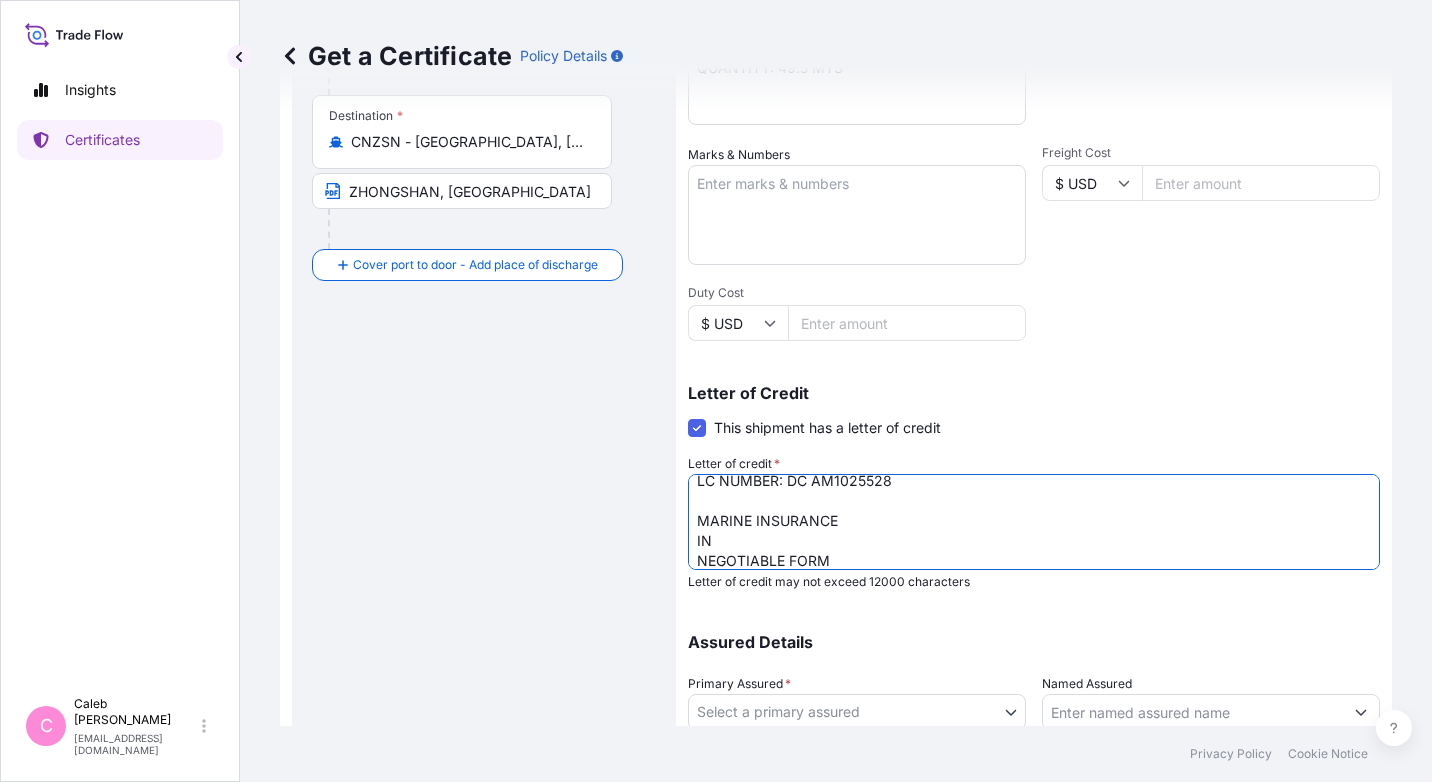 click on "LC NUMBER: DC AM1025528
MARINE INSURANCE
IN
NEGOTIABLE FORM" at bounding box center (1034, 522) 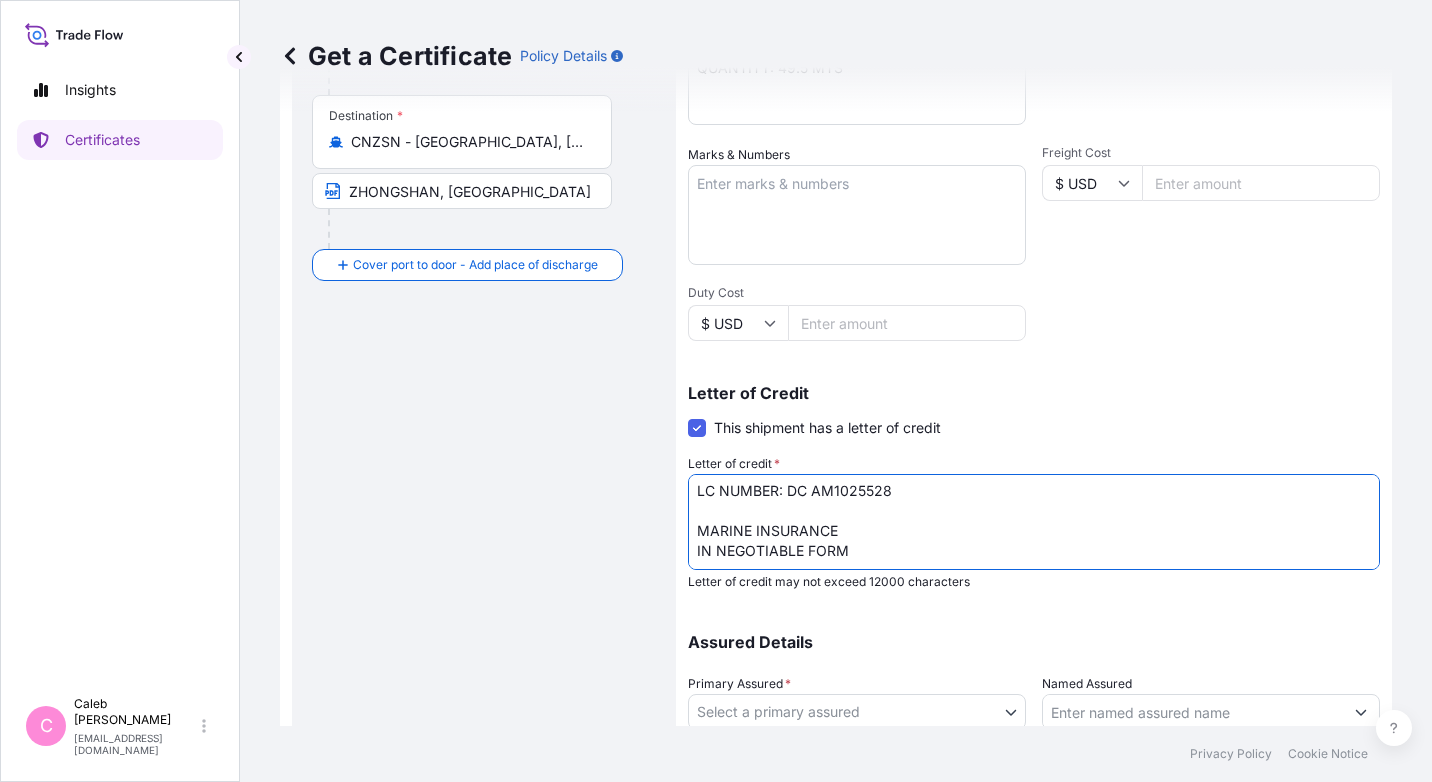 scroll, scrollTop: 2, scrollLeft: 0, axis: vertical 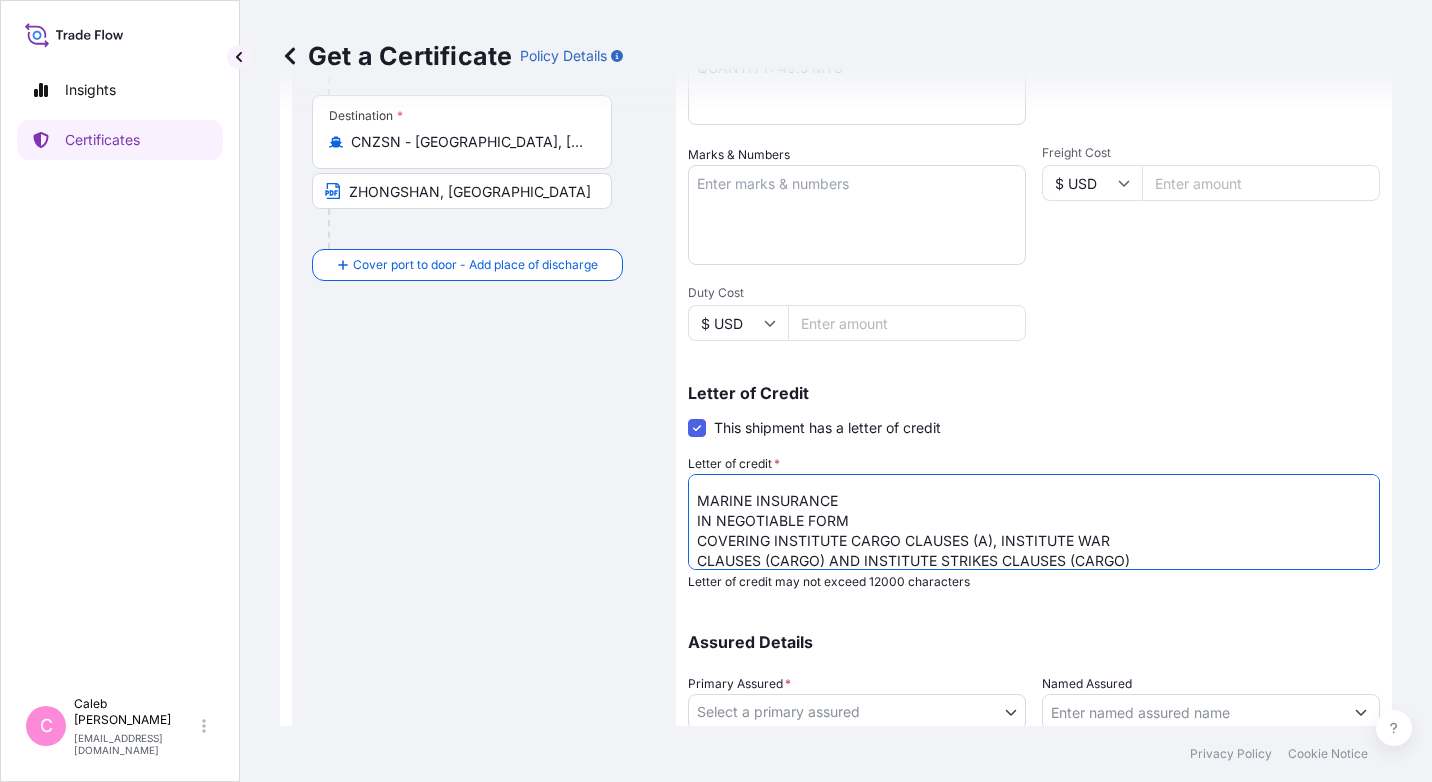 click on "LC NUMBER: DC AM1025528
MARINE INSURANCE
IN NEGOTIABLE FORM
COVERING INSTITUTE CARGO CLAUSES (A), INSTITUTE WAR
CLAUSES (CARGO) AND INSTITUTE STRIKES CLAUSES (CARGO)" at bounding box center (1034, 522) 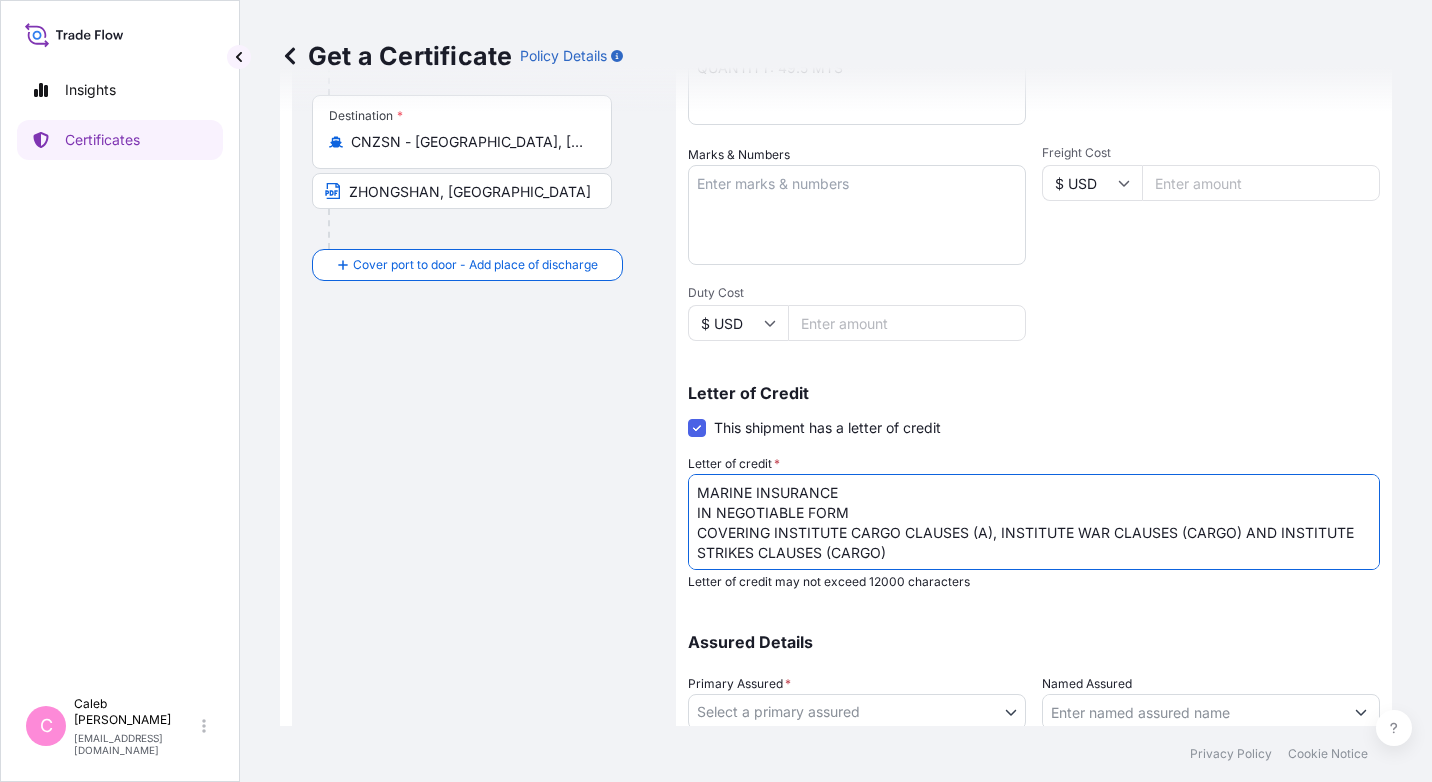 scroll, scrollTop: 42, scrollLeft: 0, axis: vertical 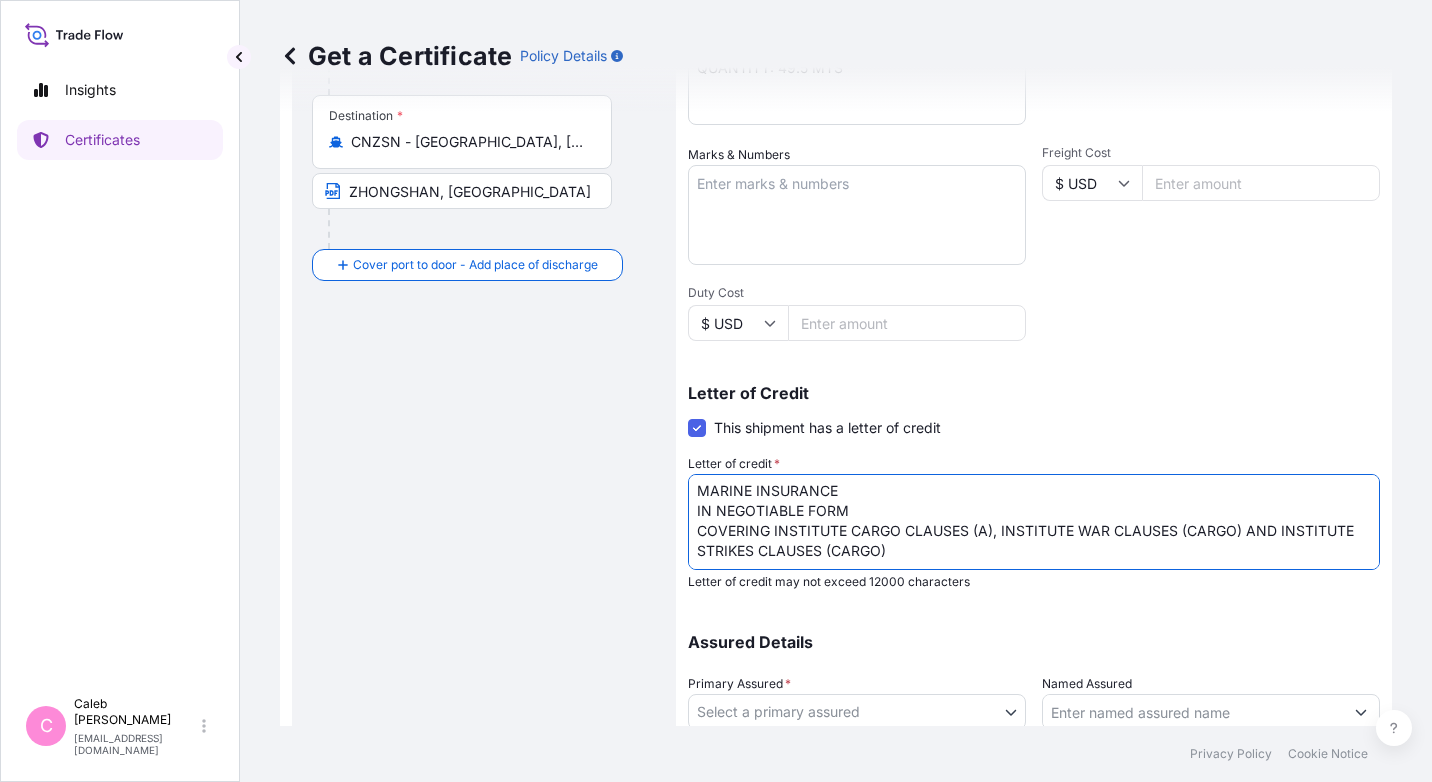 click on "LC NUMBER: DC AM1025528
MARINE INSURANCE
IN NEGOTIABLE FORM
COVERING INSTITUTE CARGO CLAUSES (A), INSTITUTE WAR CLAUSES (CARGO) AND INSTITUTE STRIKES CLAUSES (CARGO)" at bounding box center (1034, 522) 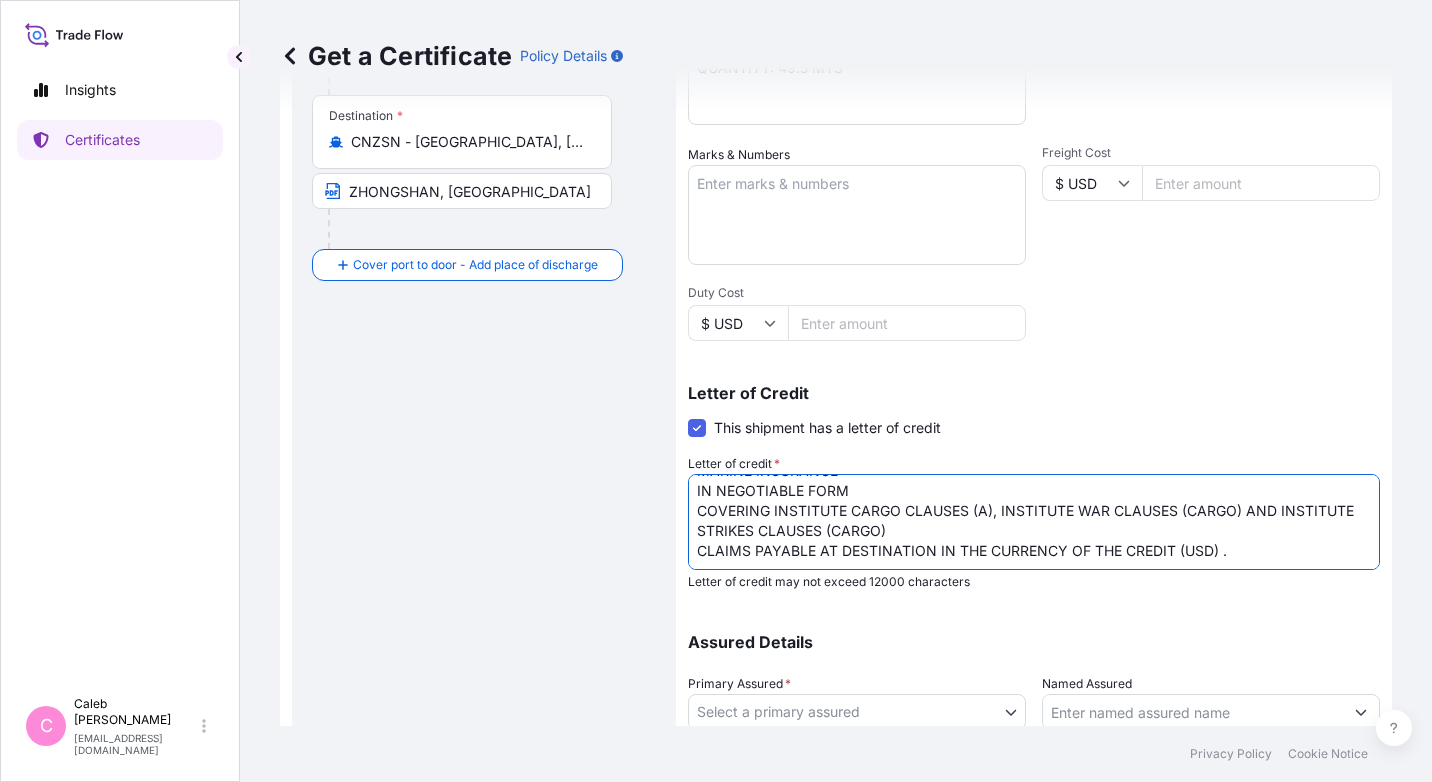 scroll, scrollTop: 92, scrollLeft: 0, axis: vertical 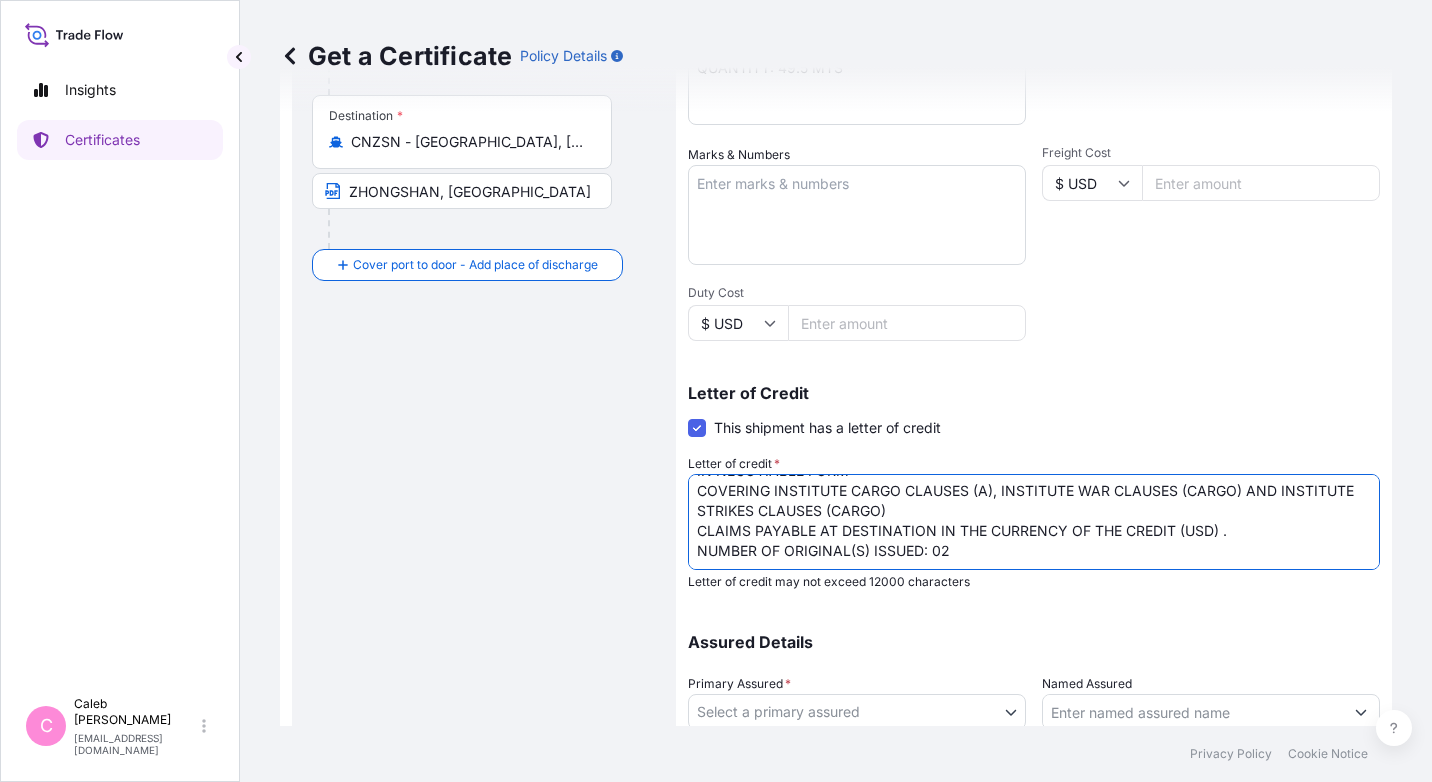 click on "LC NUMBER: DC AM1025528
MARINE INSURANCE
IN NEGOTIABLE FORM
COVERING INSTITUTE CARGO CLAUSES (A), INSTITUTE WAR CLAUSES (CARGO) AND INSTITUTE STRIKES CLAUSES (CARGO)
CLAIMS PAYABLE AT DESTINATION IN THE CURRENCY OF THE CREDIT (USD) .
NUMBER OF ORIGINAL(S) ISSUED: 02" at bounding box center [1034, 522] 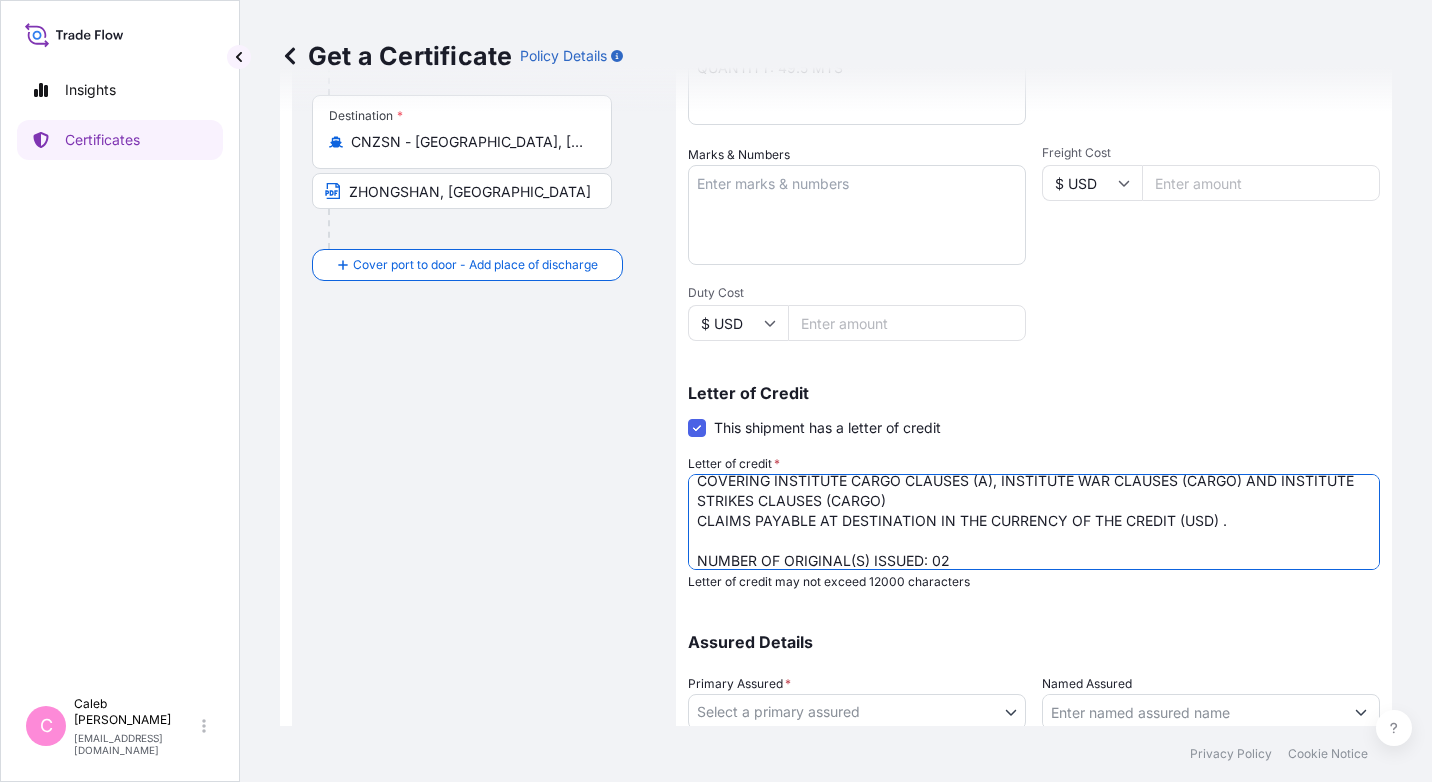 click on "LC NUMBER: DC AM1025528
MARINE INSURANCE
IN NEGOTIABLE FORM
COVERING INSTITUTE CARGO CLAUSES (A), INSTITUTE WAR CLAUSES (CARGO) AND INSTITUTE STRIKES CLAUSES (CARGO)
CLAIMS PAYABLE AT DESTINATION IN THE CURRENCY OF THE CREDIT (USD) .
NUMBER OF ORIGINAL(S) ISSUED: 02" at bounding box center (1034, 522) 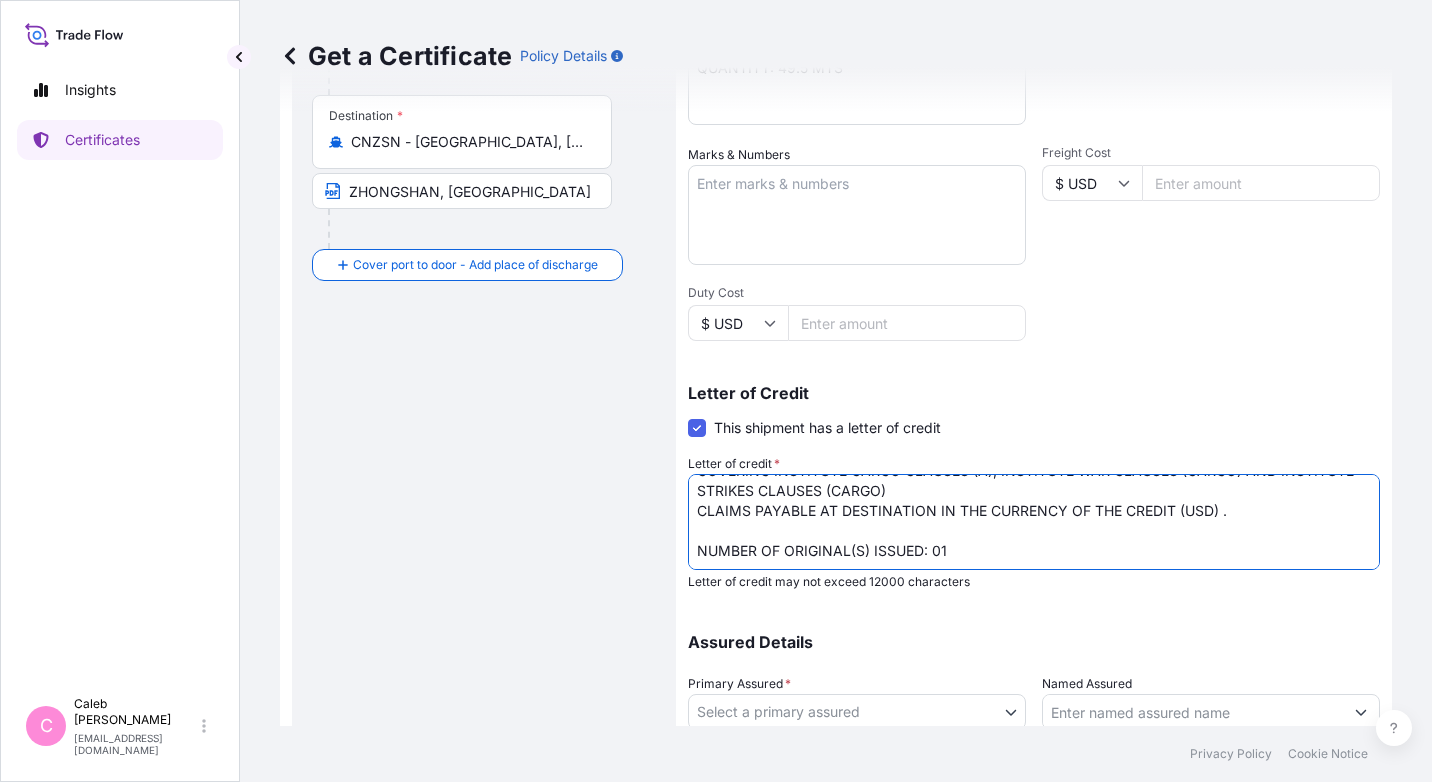 scroll, scrollTop: 122, scrollLeft: 0, axis: vertical 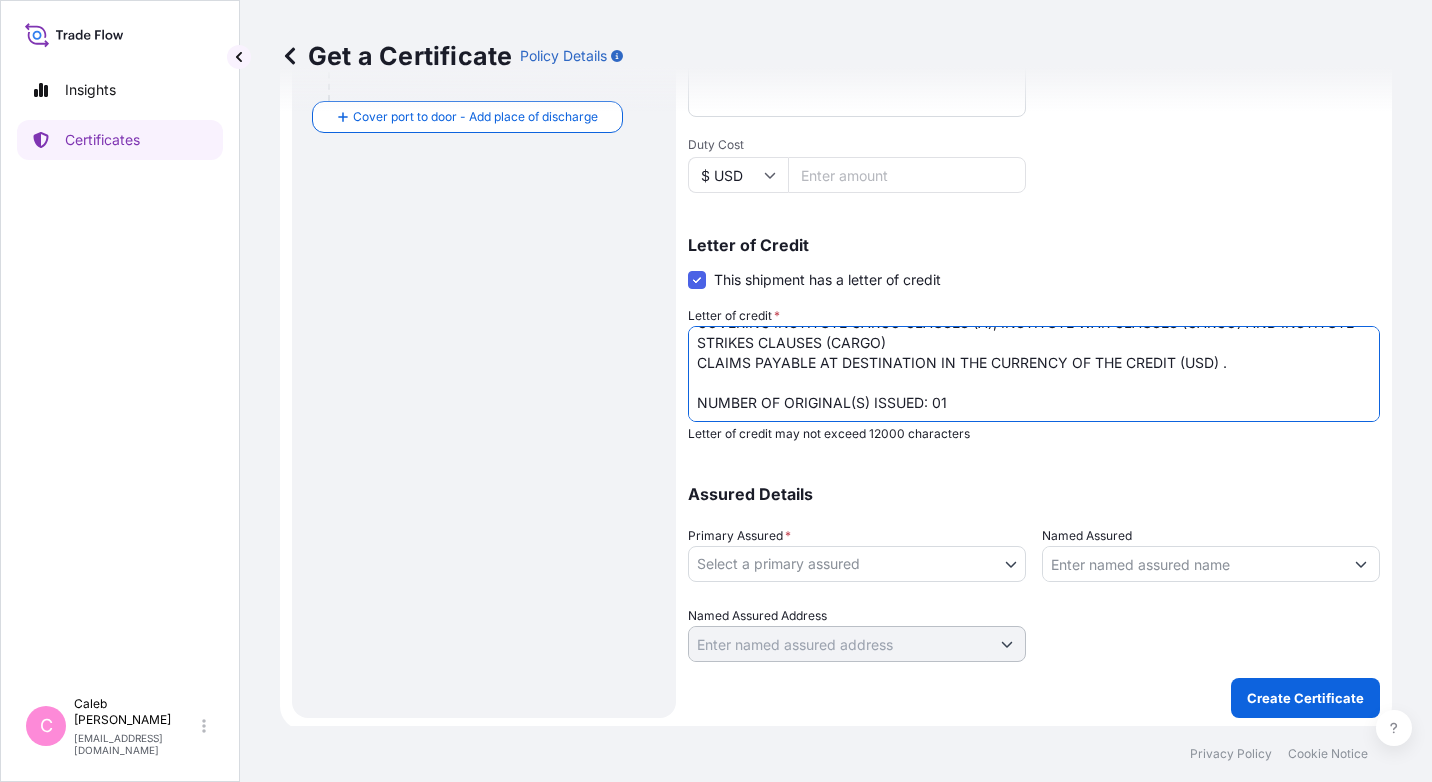 type on "LC NUMBER: DC AM1025528
MARINE INSURANCE
IN NEGOTIABLE FORM
COVERING INSTITUTE CARGO CLAUSES (A), INSTITUTE WAR CLAUSES (CARGO) AND INSTITUTE STRIKES CLAUSES (CARGO)
CLAIMS PAYABLE AT DESTINATION IN THE CURRENCY OF THE CREDIT (USD) .
NUMBER OF ORIGINAL(S) ISSUED: 01" 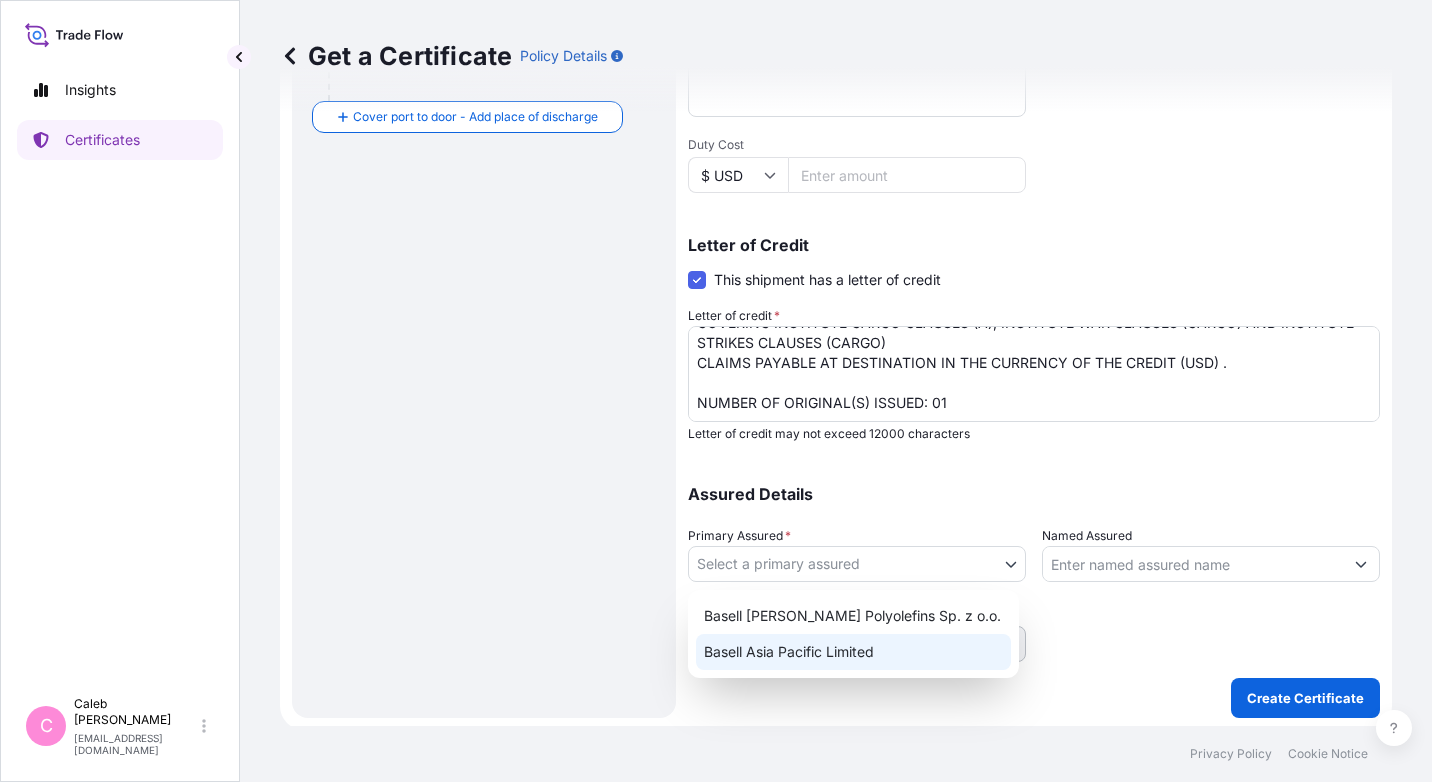 click on "Basell Asia Pacific Limited" at bounding box center (853, 652) 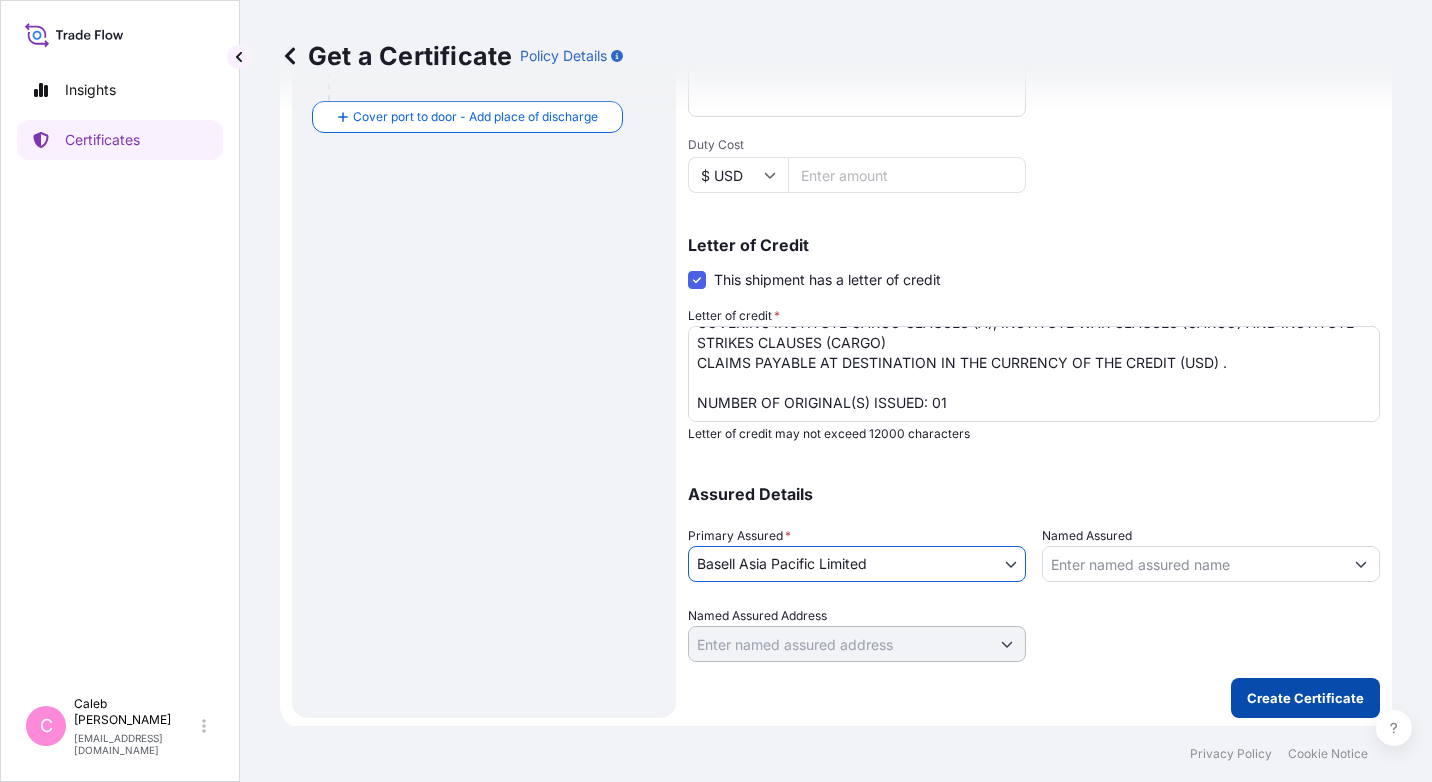 click on "Create Certificate" at bounding box center [1305, 698] 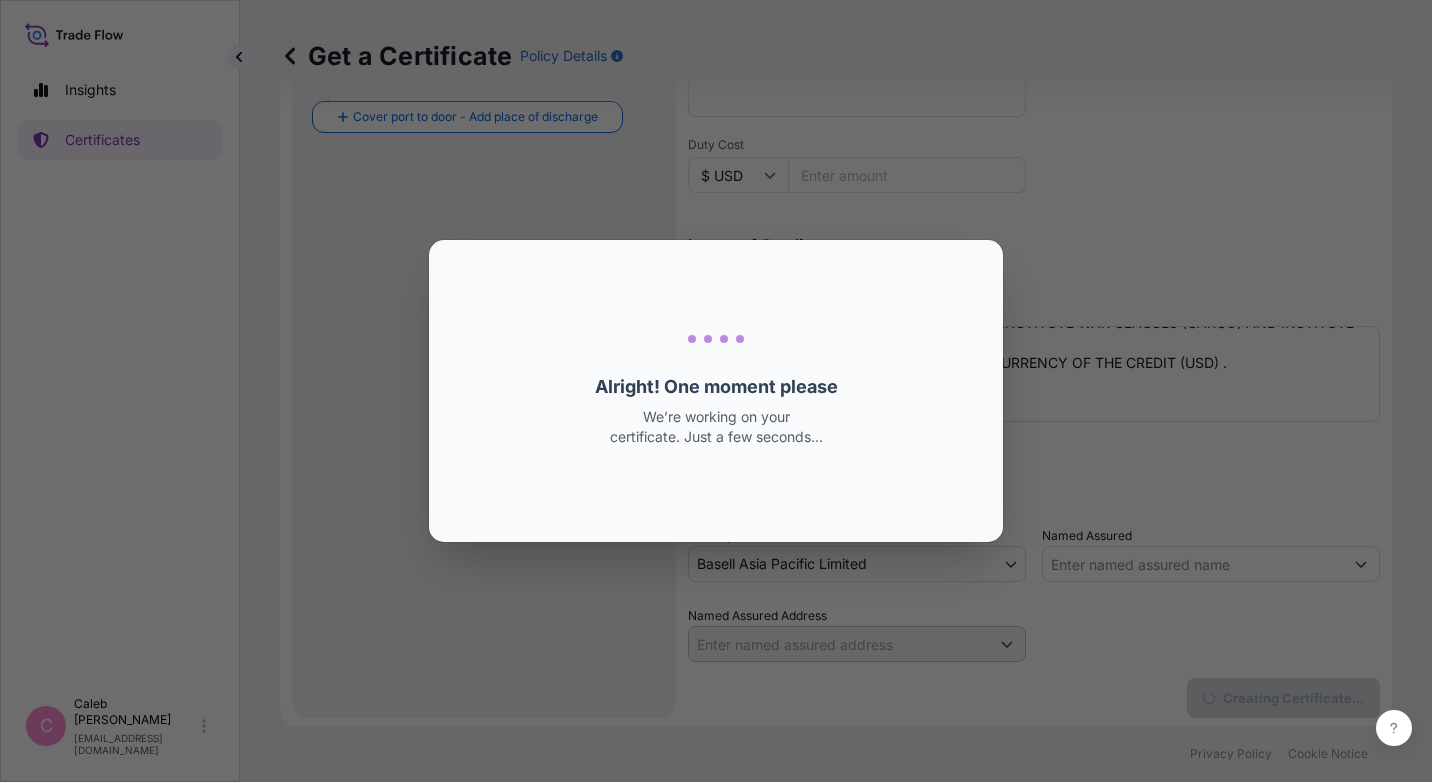 scroll, scrollTop: 0, scrollLeft: 0, axis: both 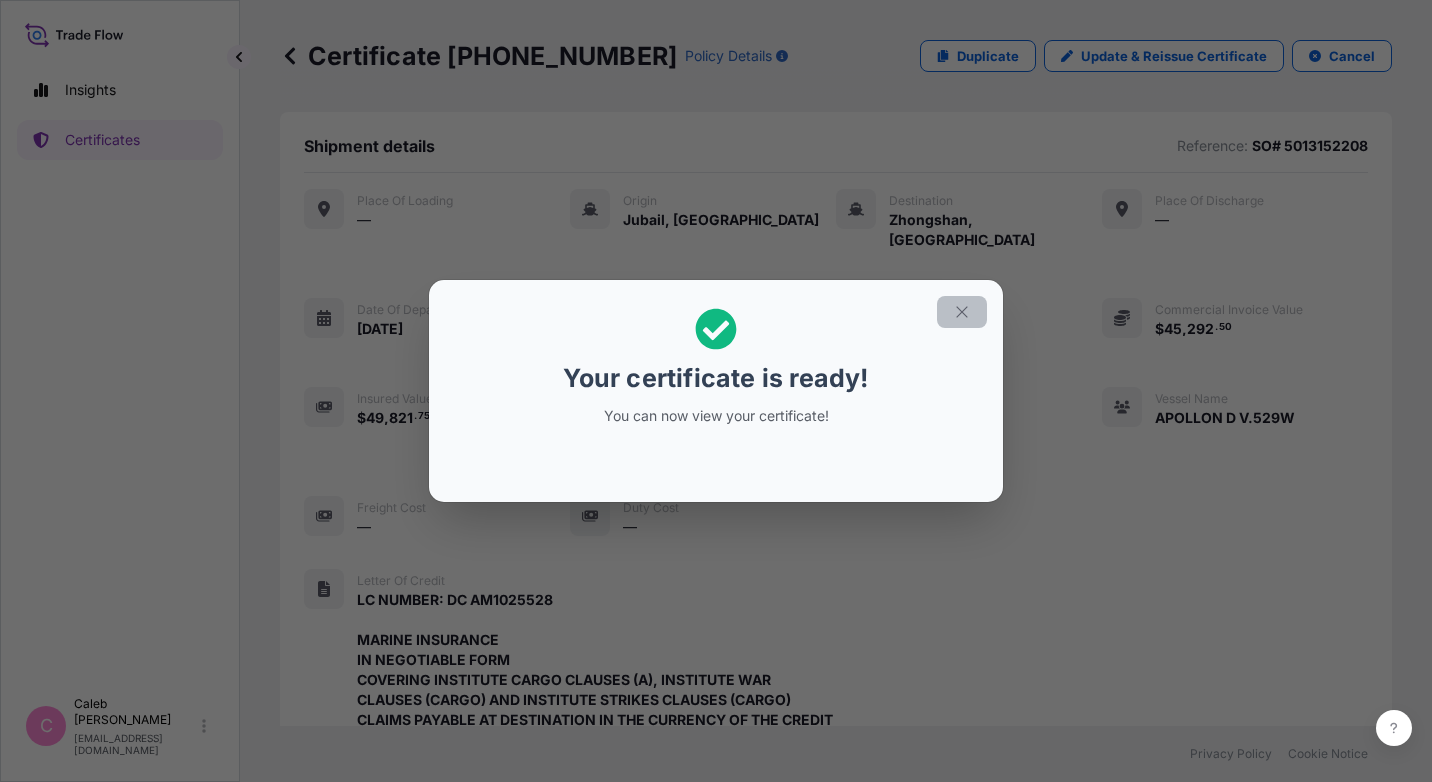 click 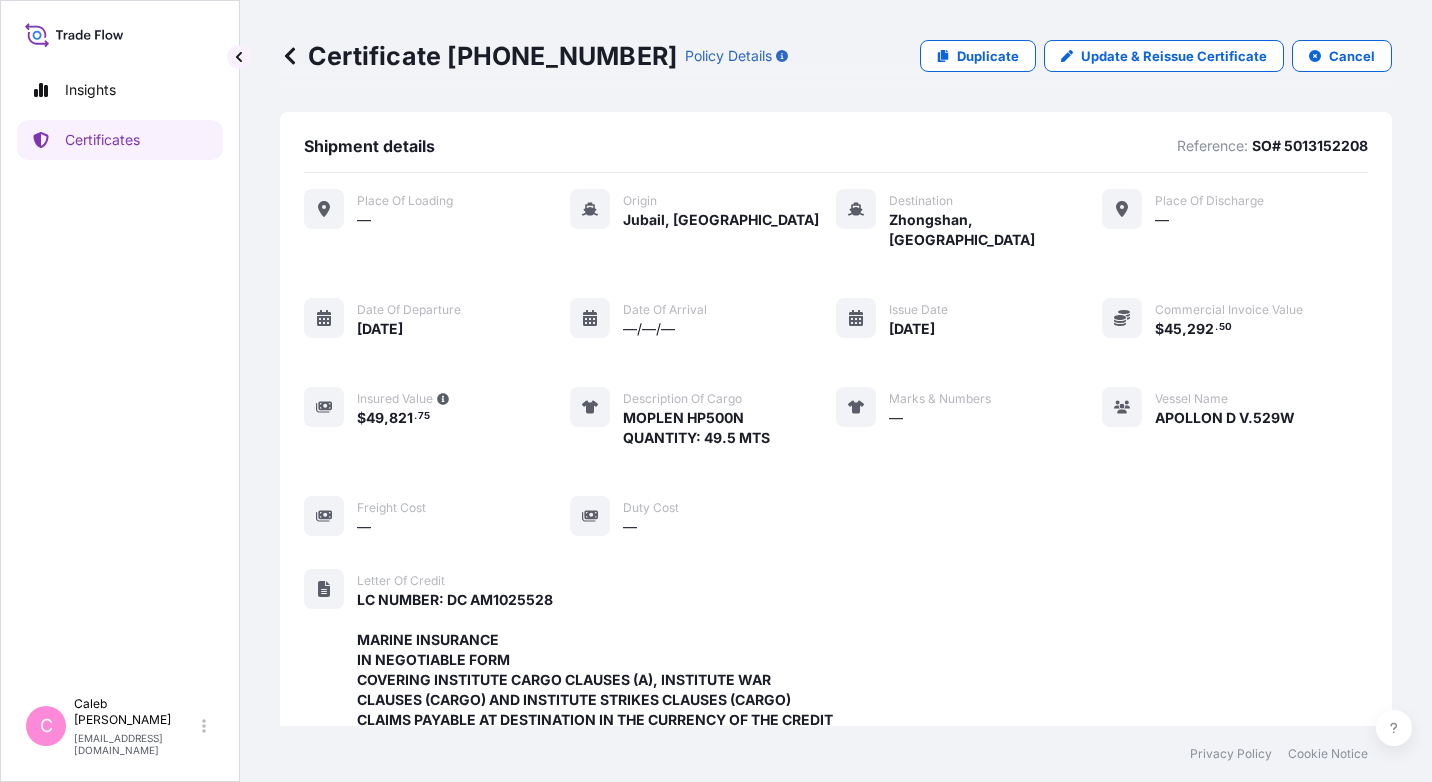 scroll, scrollTop: 678, scrollLeft: 0, axis: vertical 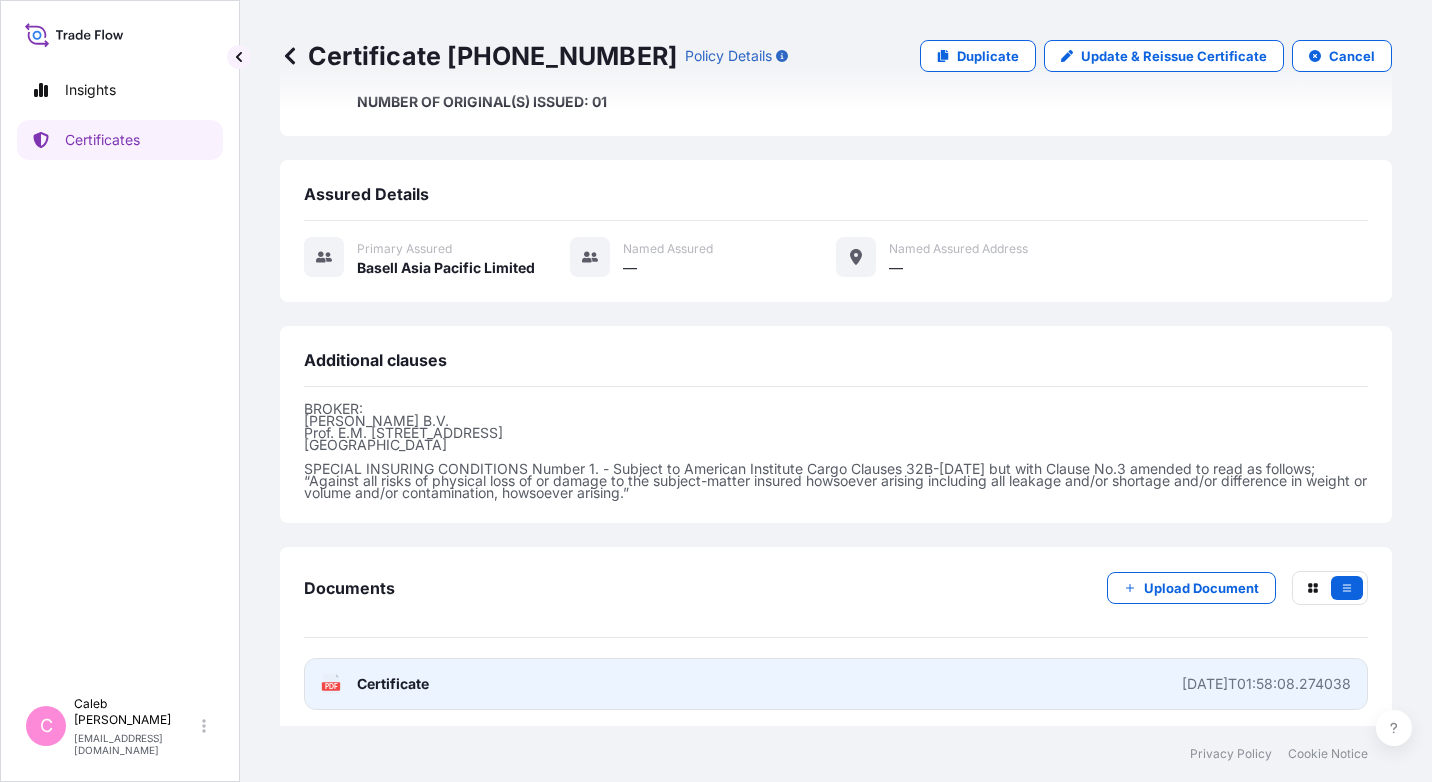 click on "PDF Certificate [DATE]T01:58:08.274038" at bounding box center (836, 684) 